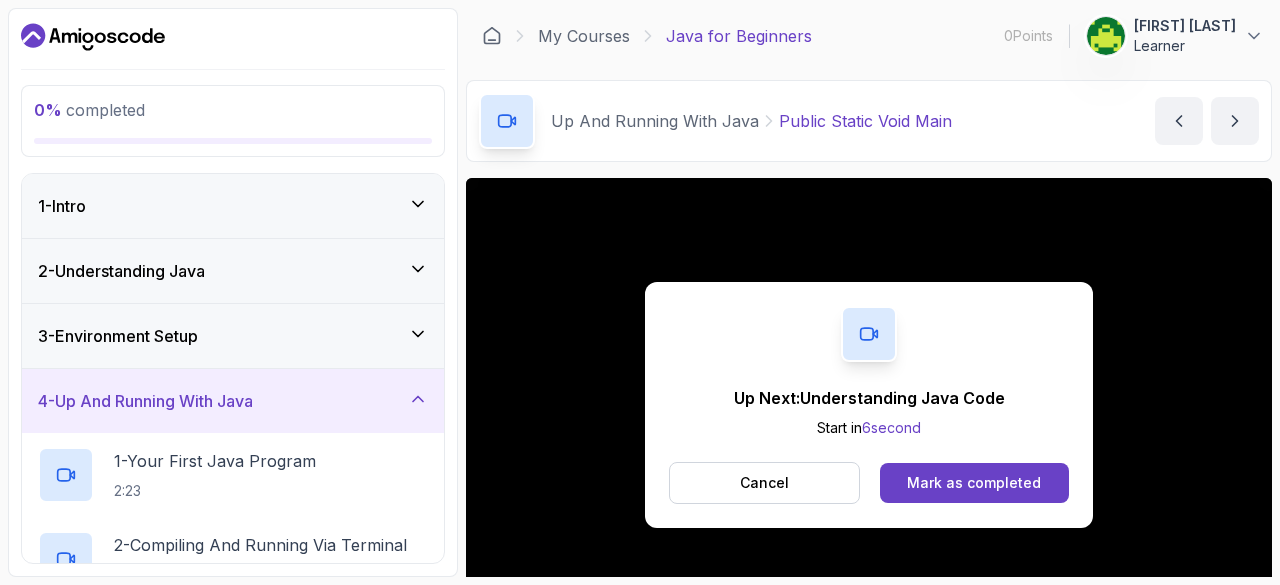 scroll, scrollTop: 0, scrollLeft: 0, axis: both 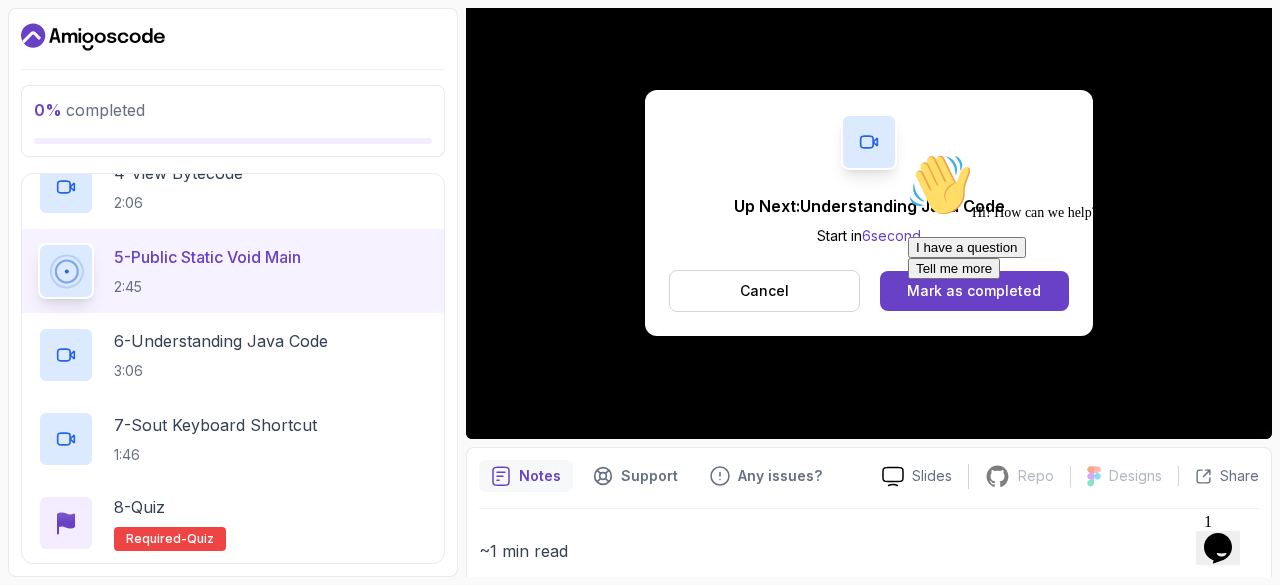 click at bounding box center (1088, 153) 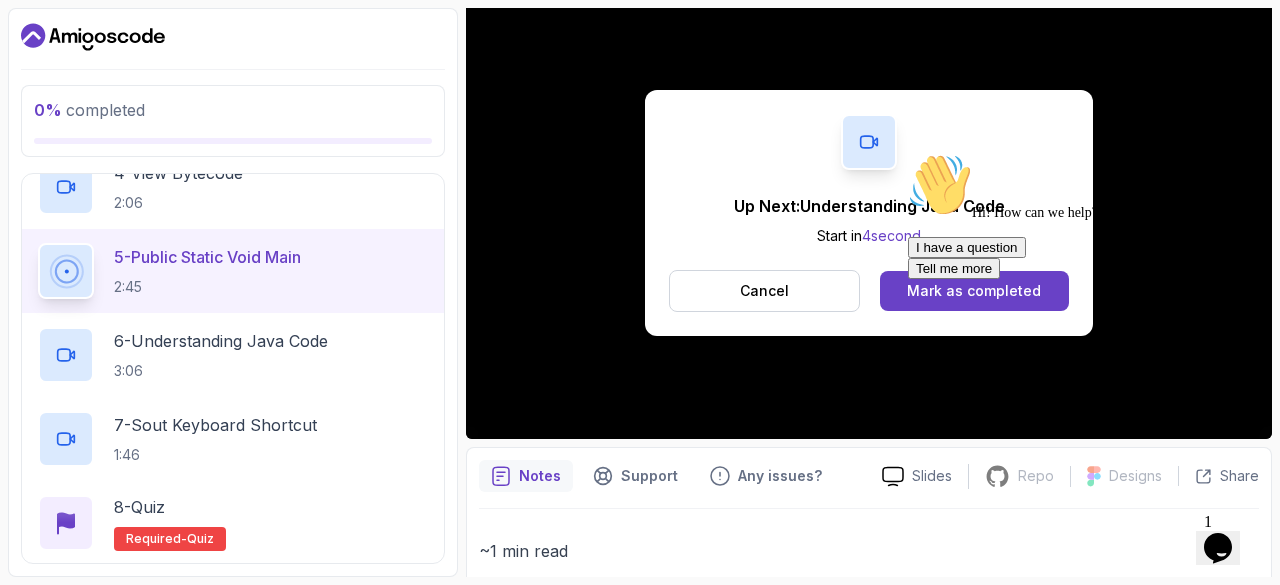 click at bounding box center (1088, 153) 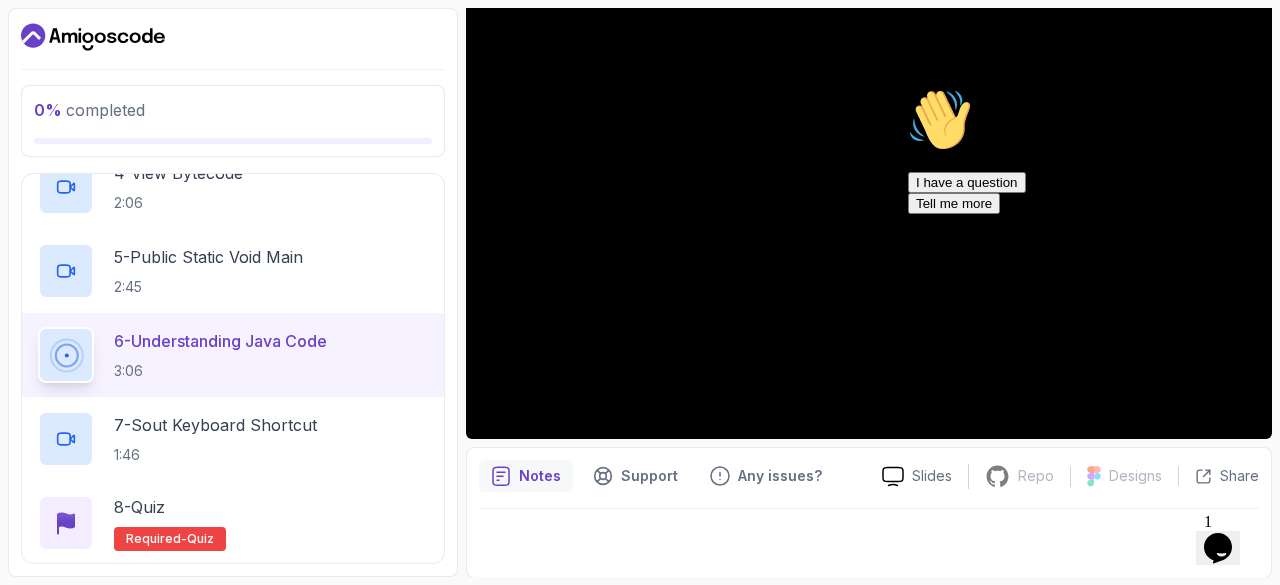 click at bounding box center [908, 88] 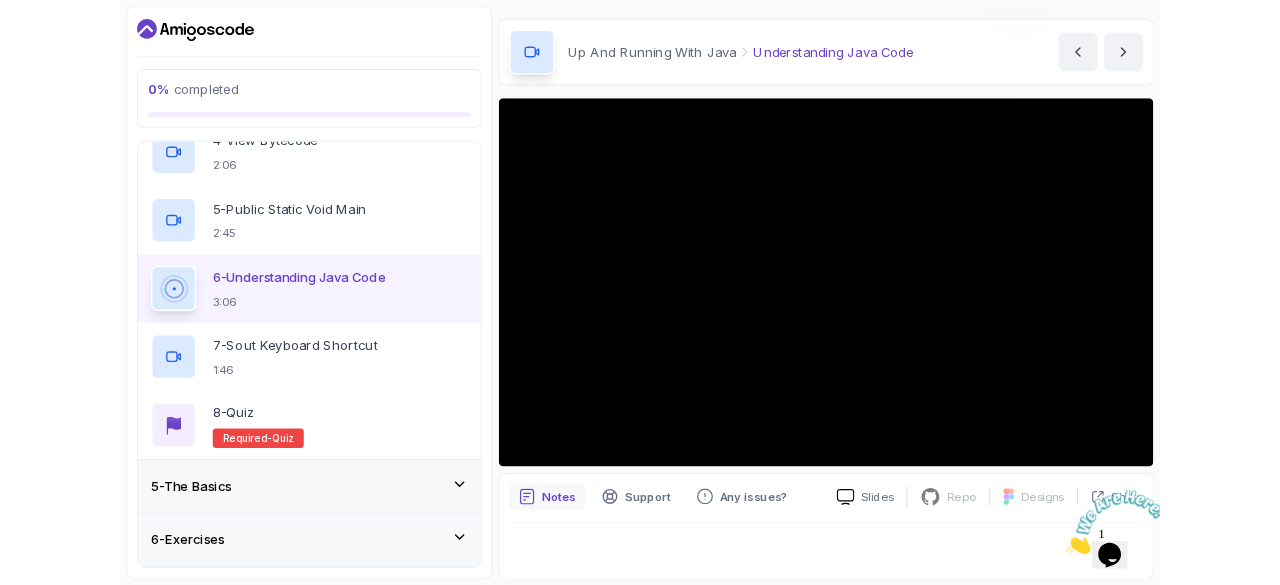 scroll, scrollTop: 192, scrollLeft: 0, axis: vertical 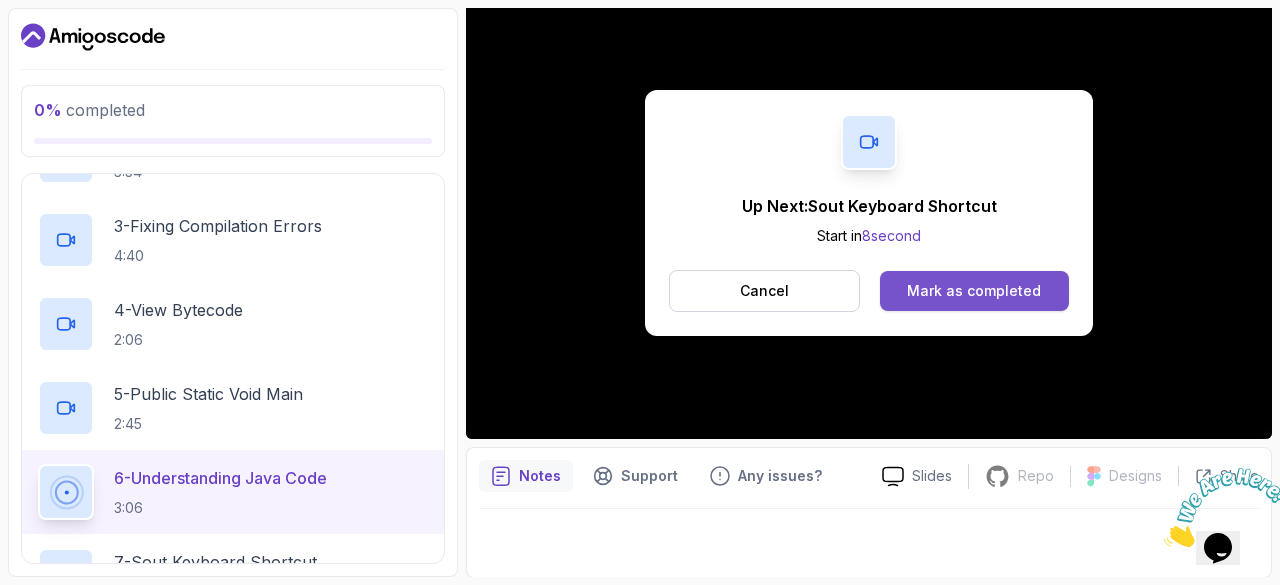 click on "Mark as completed" at bounding box center (974, 291) 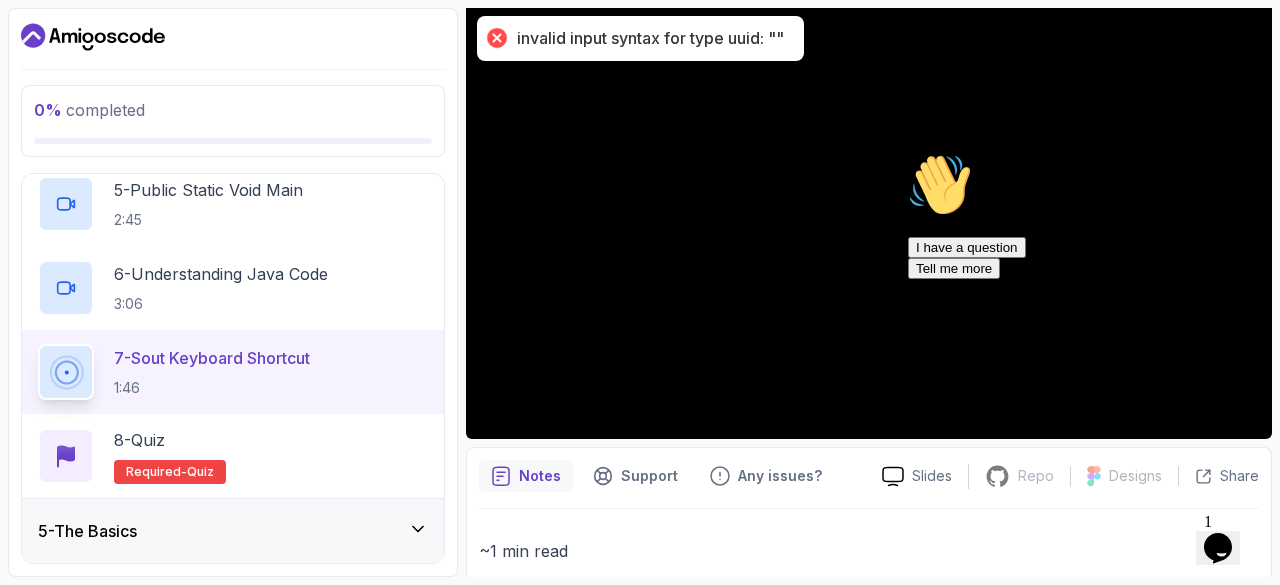 scroll, scrollTop: 613, scrollLeft: 0, axis: vertical 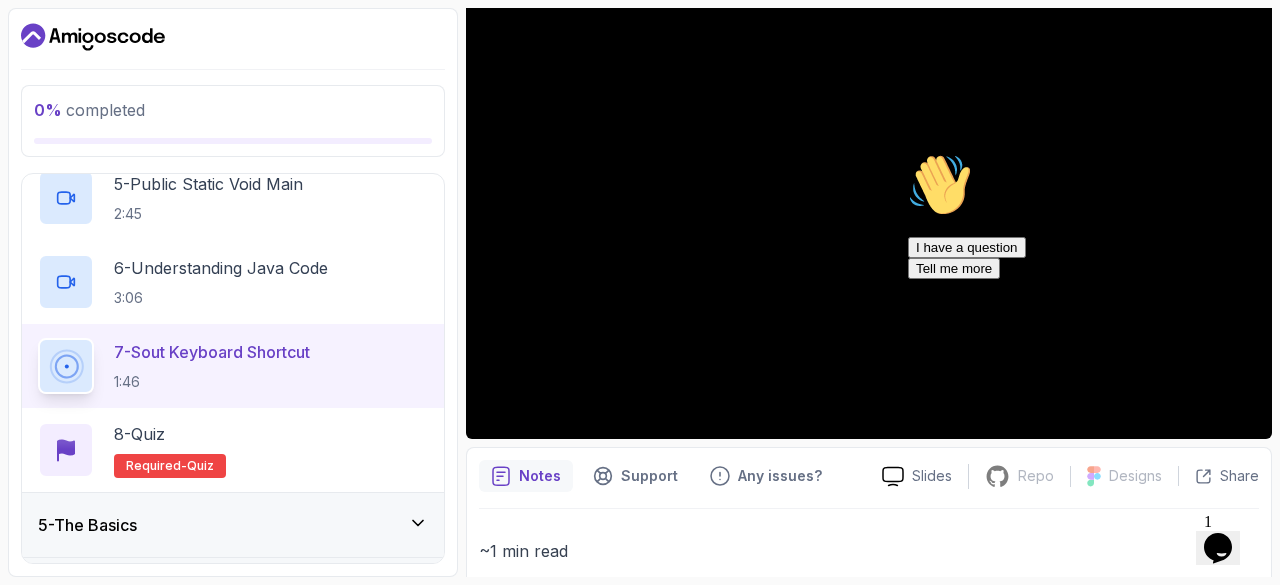 click on "Hi! How can we help? I have a question Tell me more" at bounding box center (1088, 216) 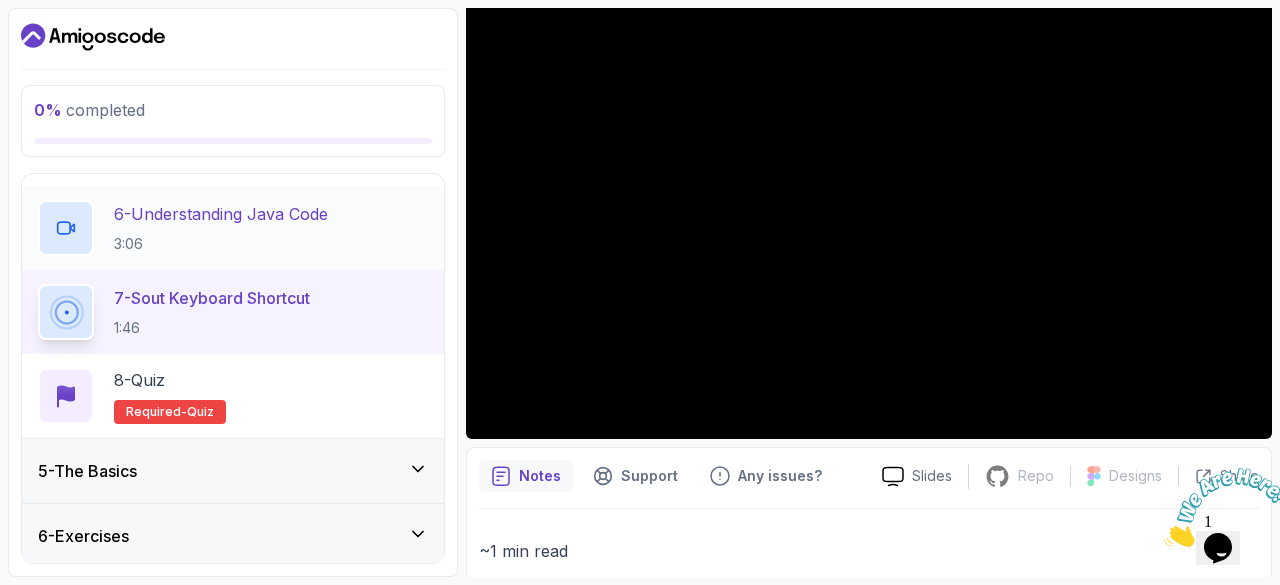 scroll, scrollTop: 667, scrollLeft: 0, axis: vertical 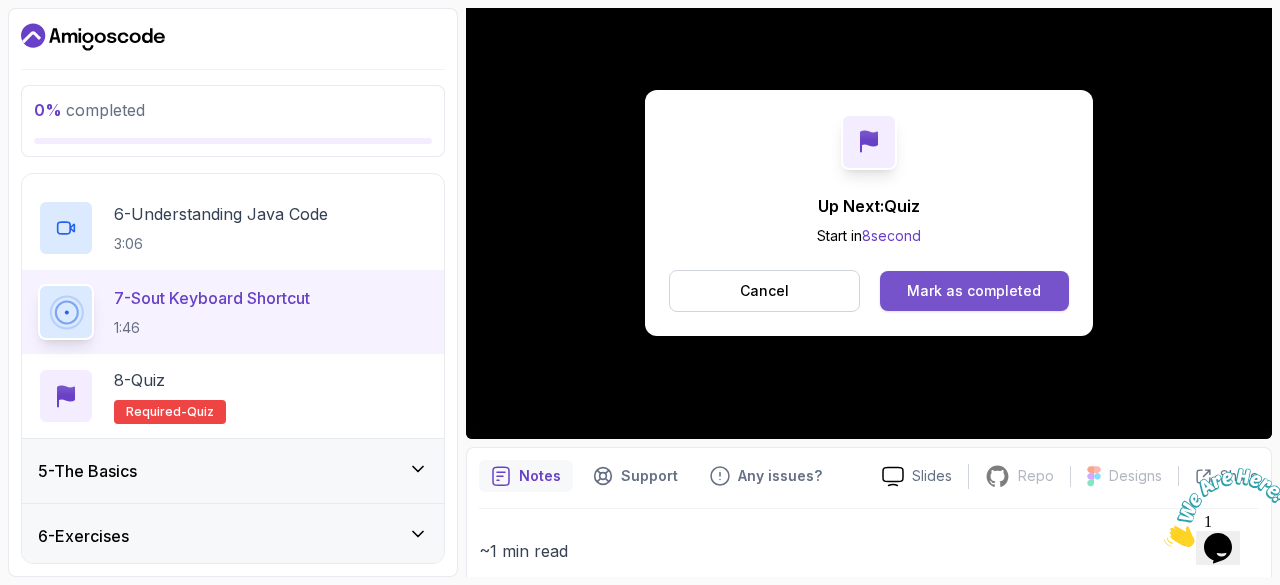 click on "Mark as completed" at bounding box center [974, 291] 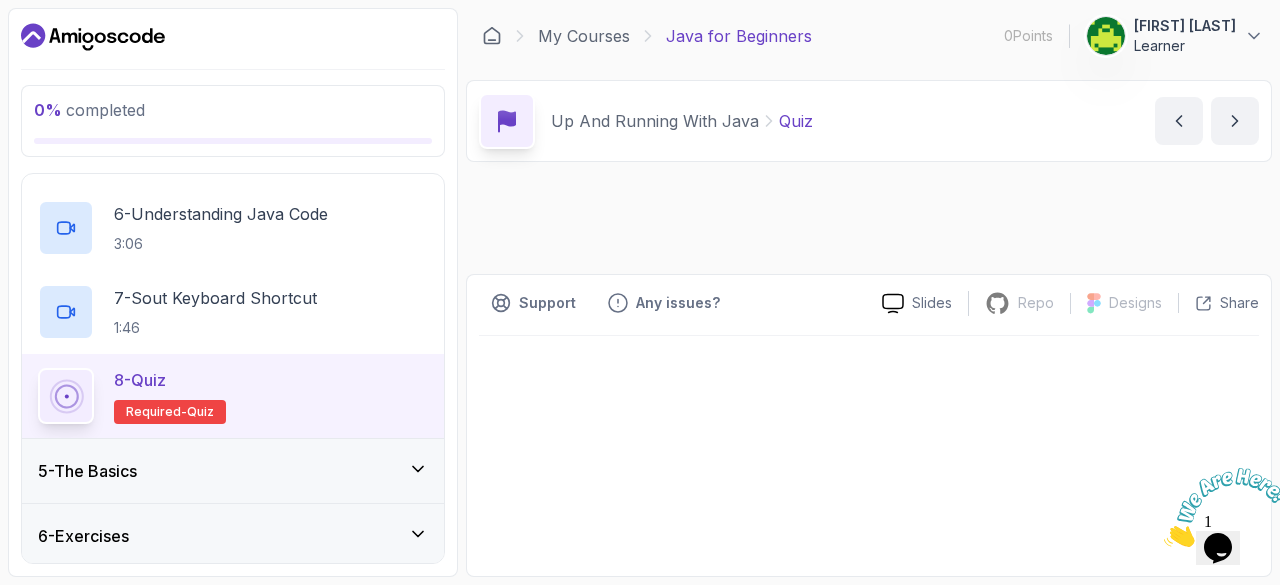 scroll, scrollTop: 0, scrollLeft: 0, axis: both 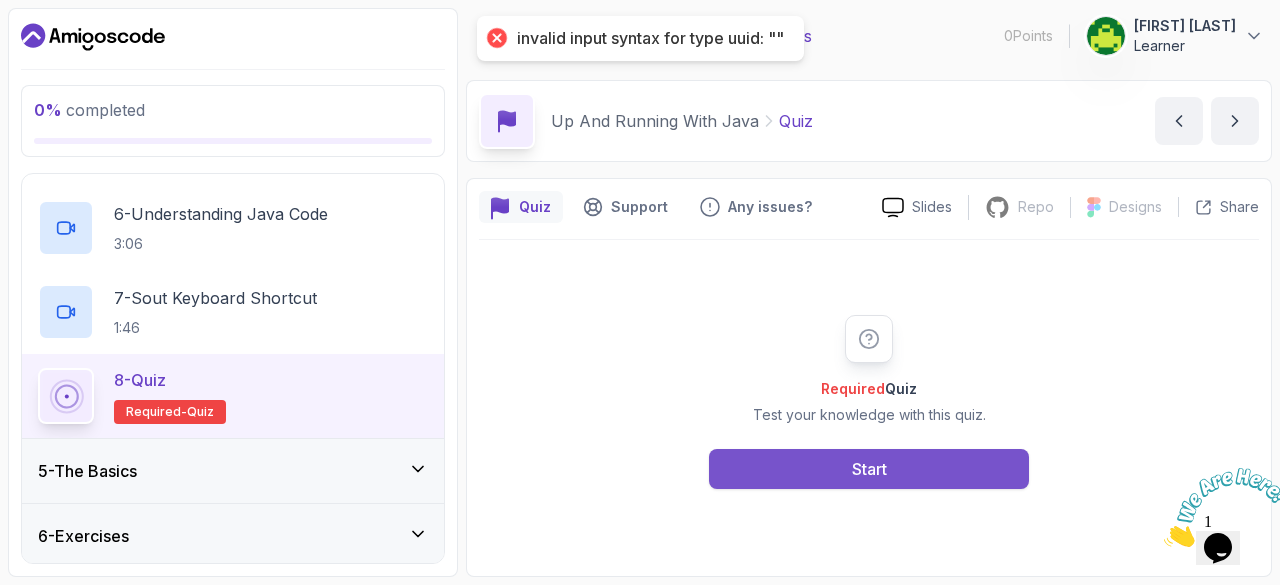 click on "Start" at bounding box center (869, 469) 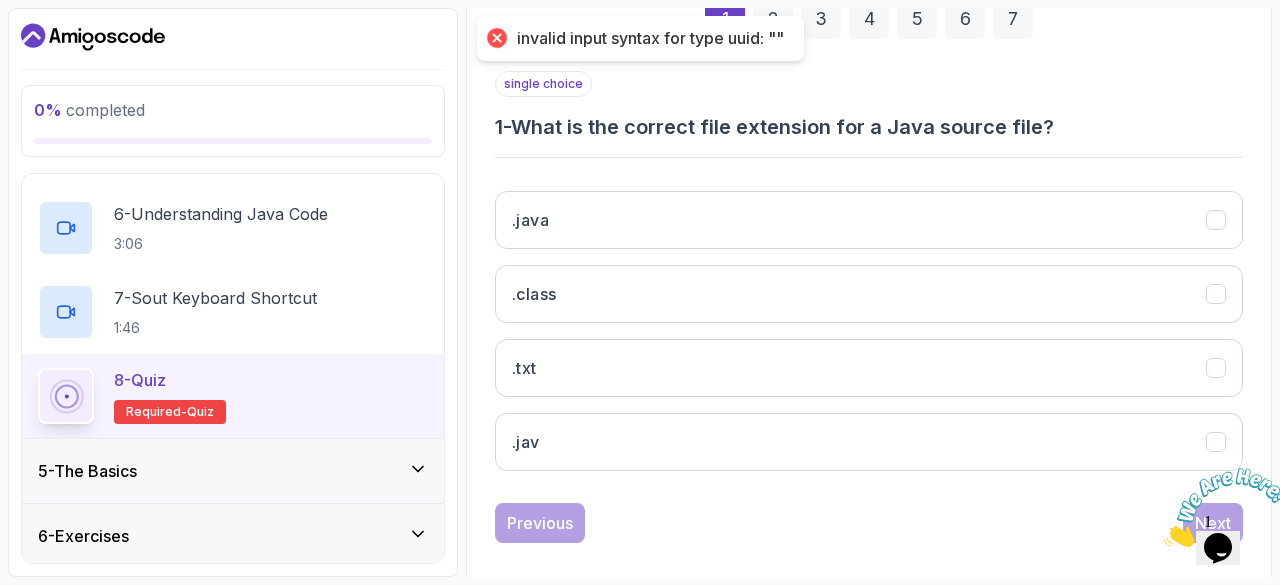 scroll, scrollTop: 318, scrollLeft: 0, axis: vertical 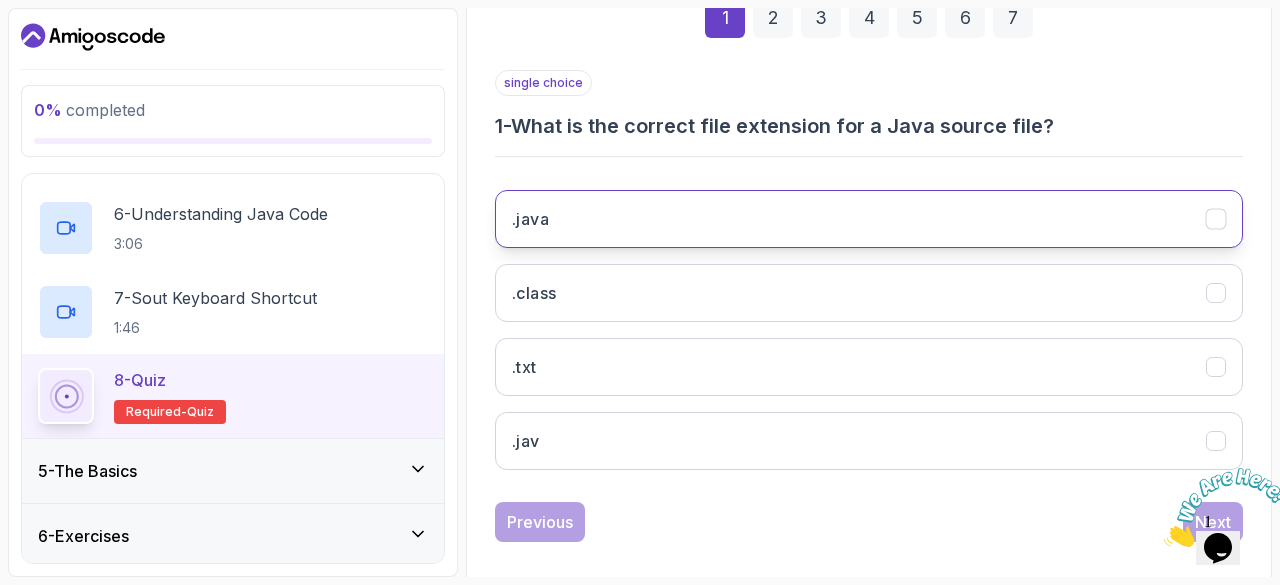 click on ".java" at bounding box center [869, 219] 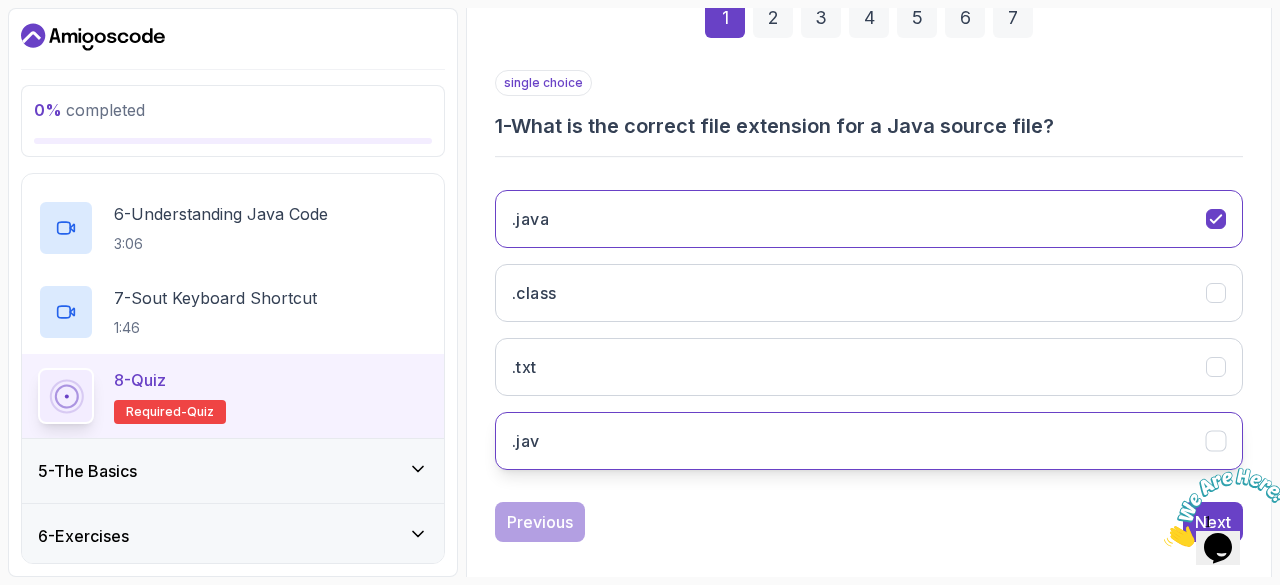 scroll, scrollTop: 335, scrollLeft: 0, axis: vertical 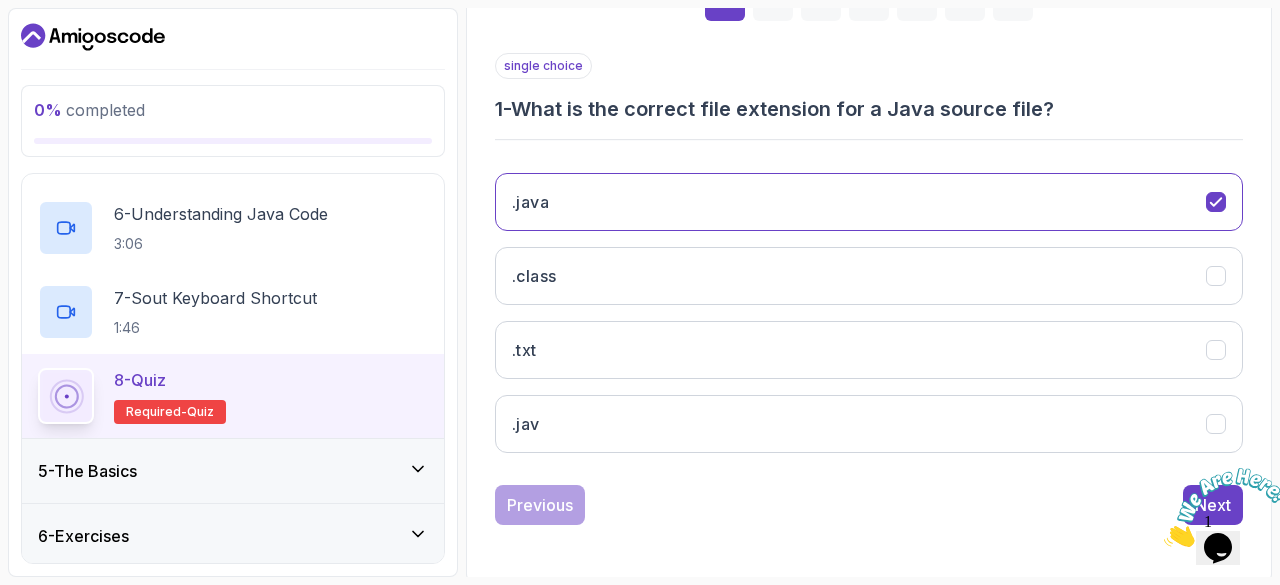 click at bounding box center (1164, 541) 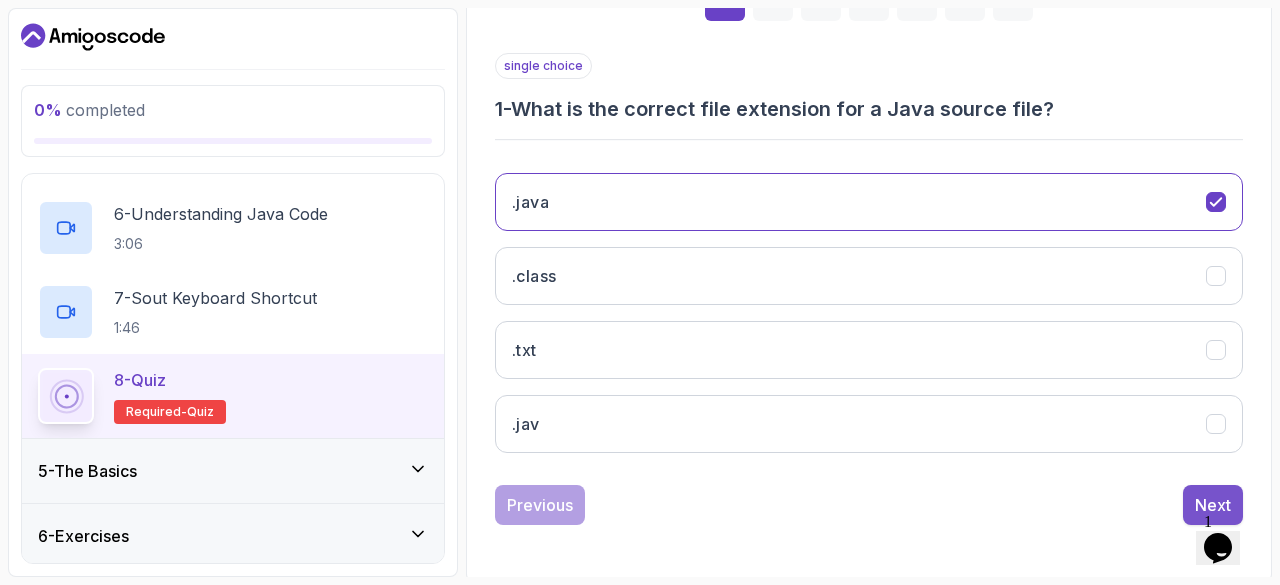 click on "Next" at bounding box center [1213, 505] 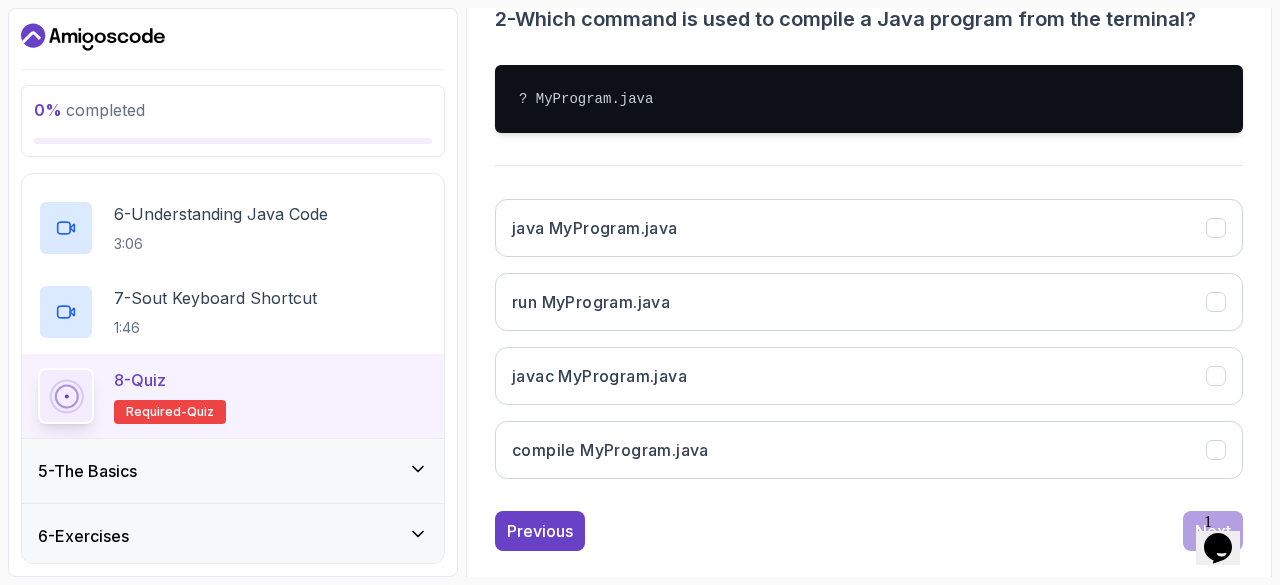 scroll, scrollTop: 429, scrollLeft: 0, axis: vertical 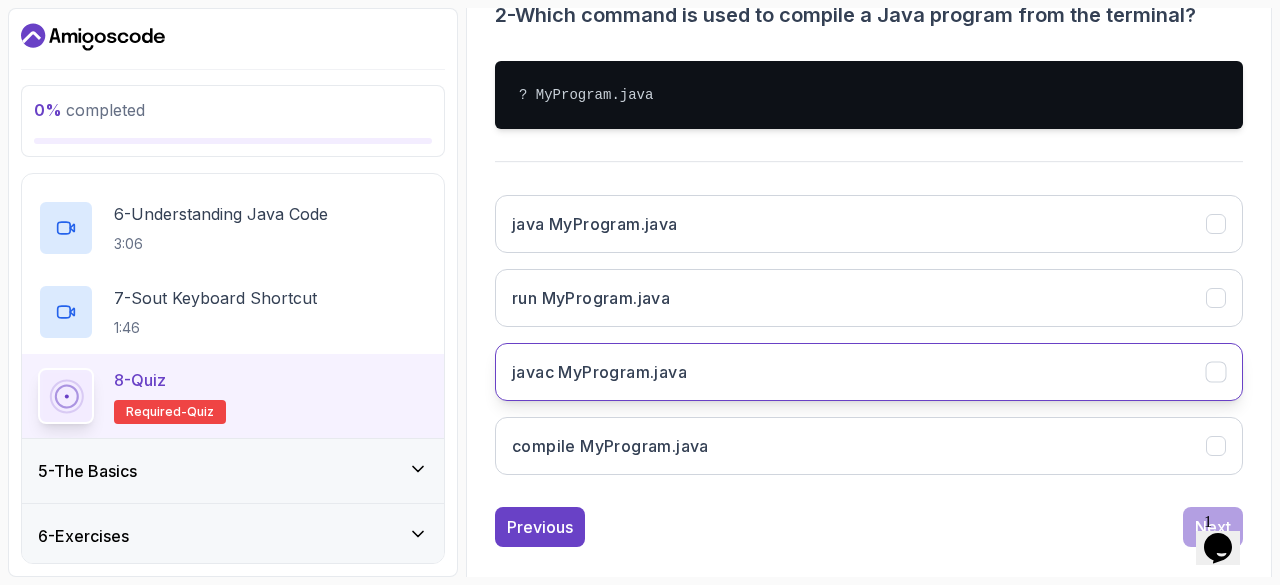 click on "javac MyProgram.java" at bounding box center [599, 372] 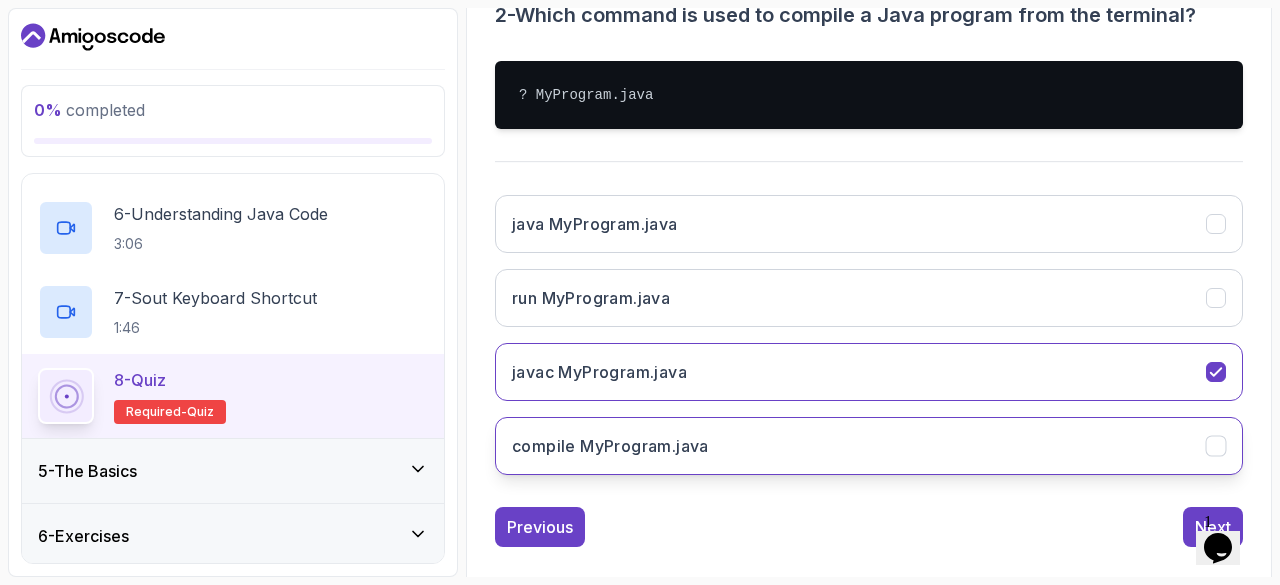 scroll, scrollTop: 451, scrollLeft: 0, axis: vertical 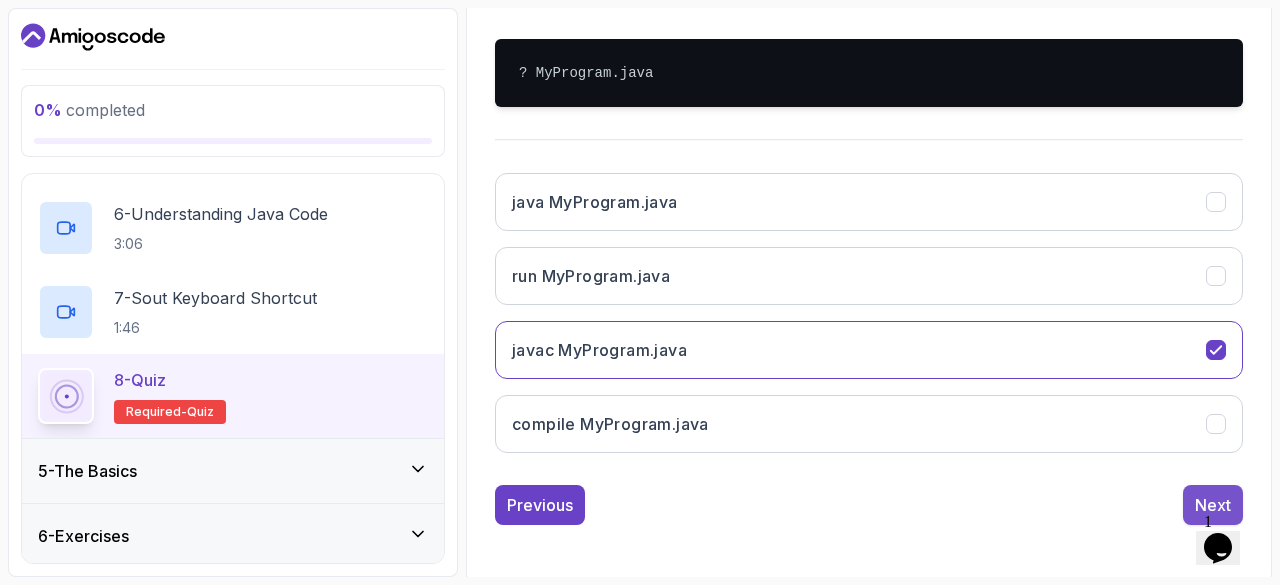 click on "Next" at bounding box center [1213, 505] 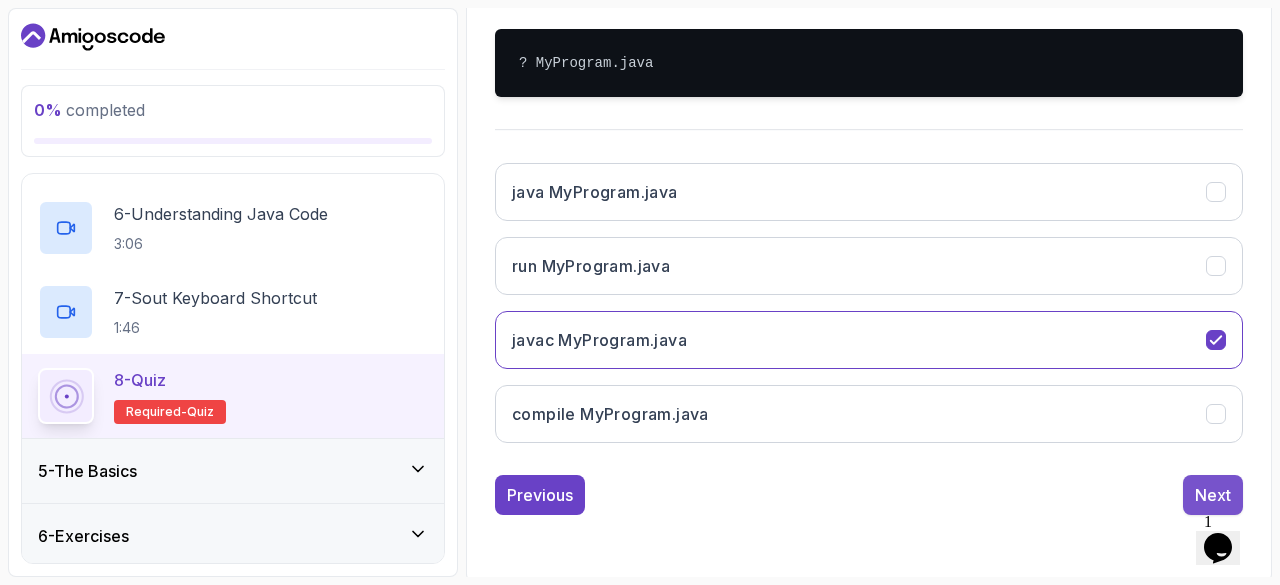 scroll, scrollTop: 363, scrollLeft: 0, axis: vertical 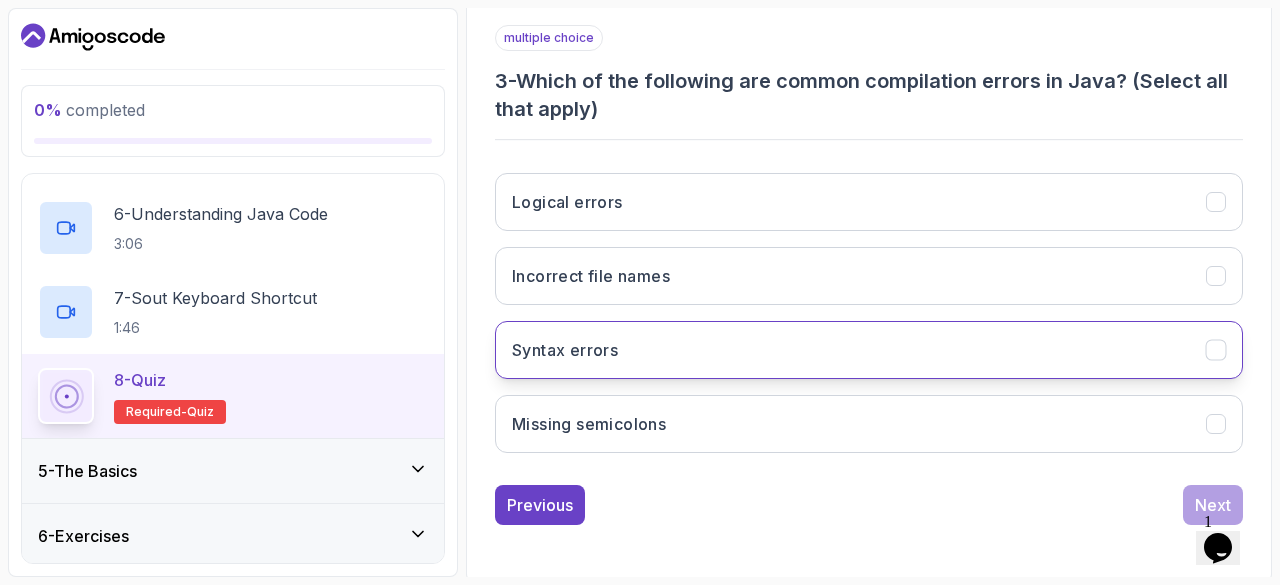 click 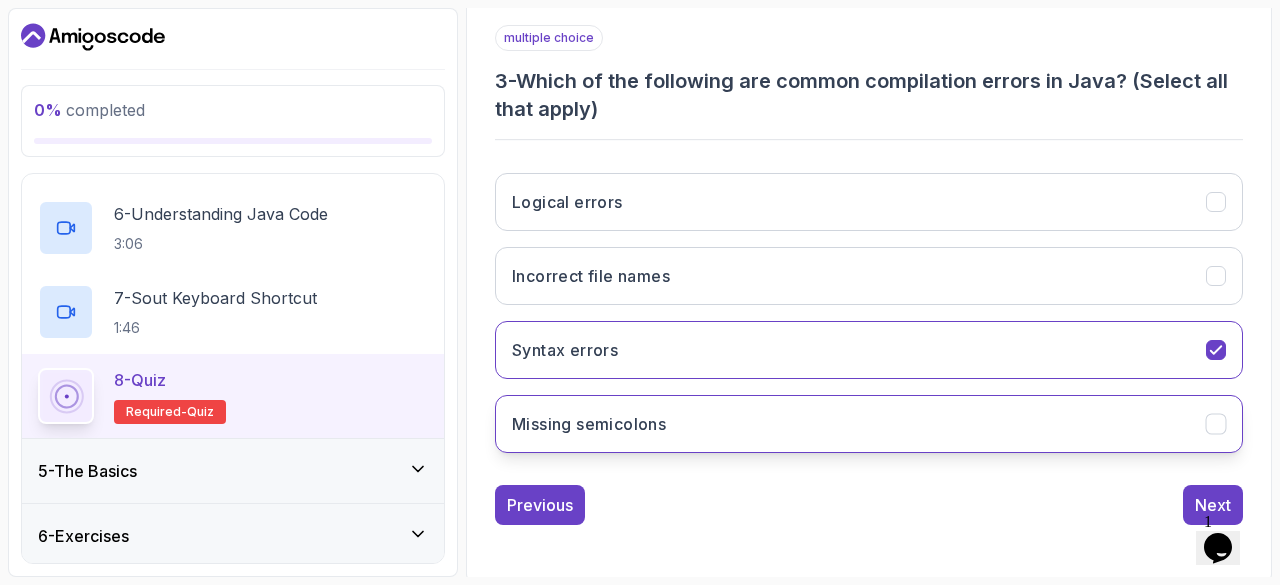 click 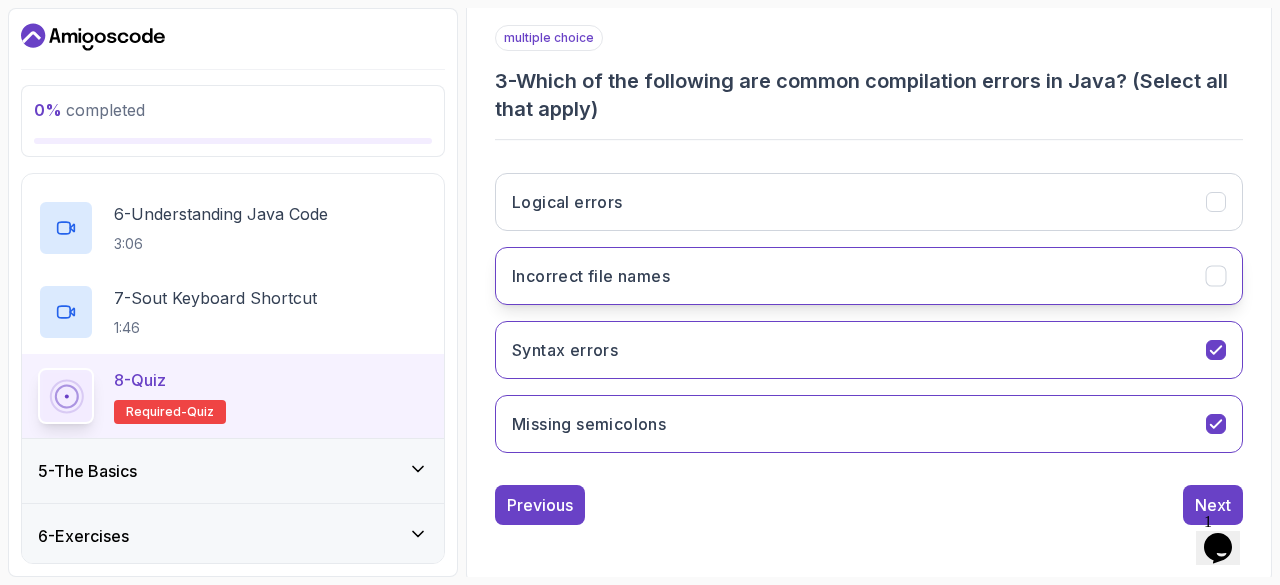 click 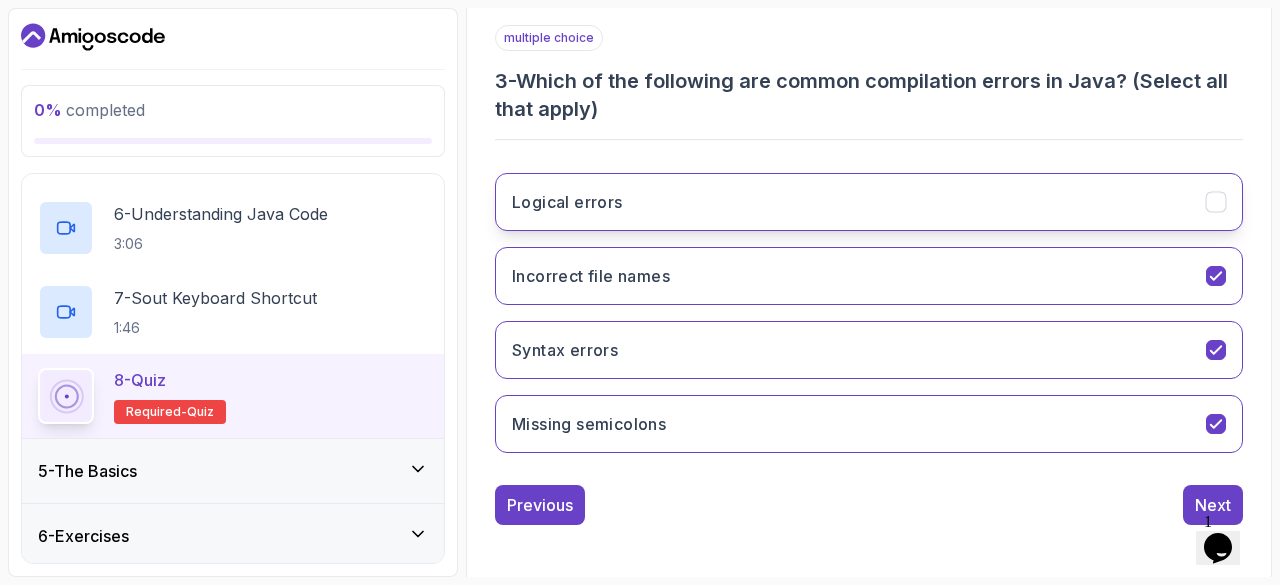 click 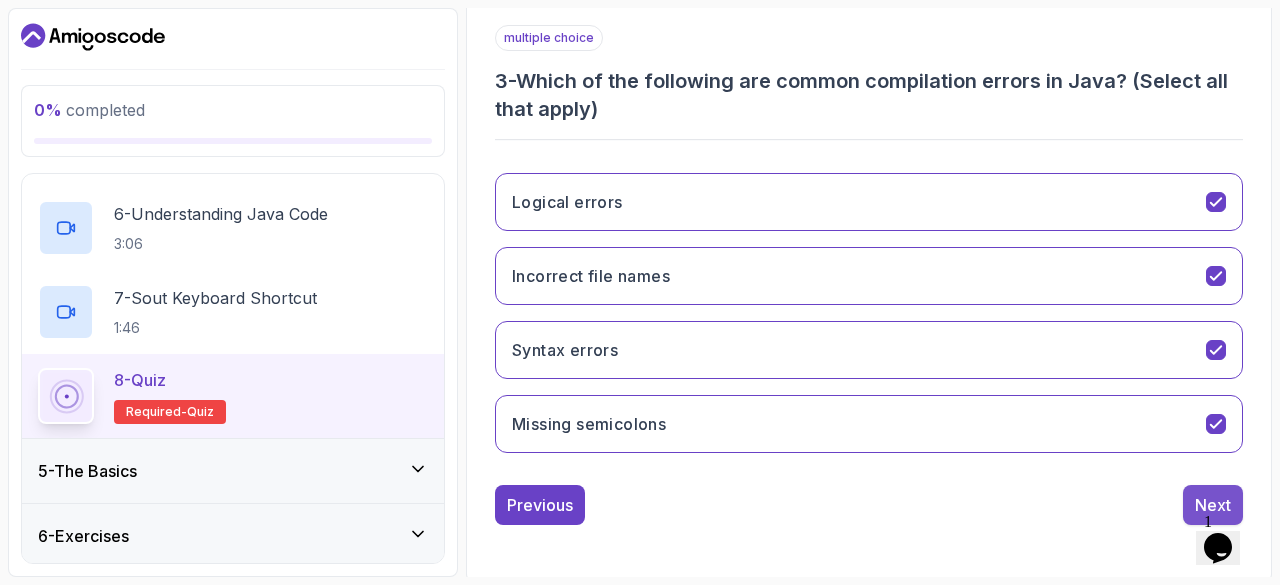 click on "Next" at bounding box center (1213, 505) 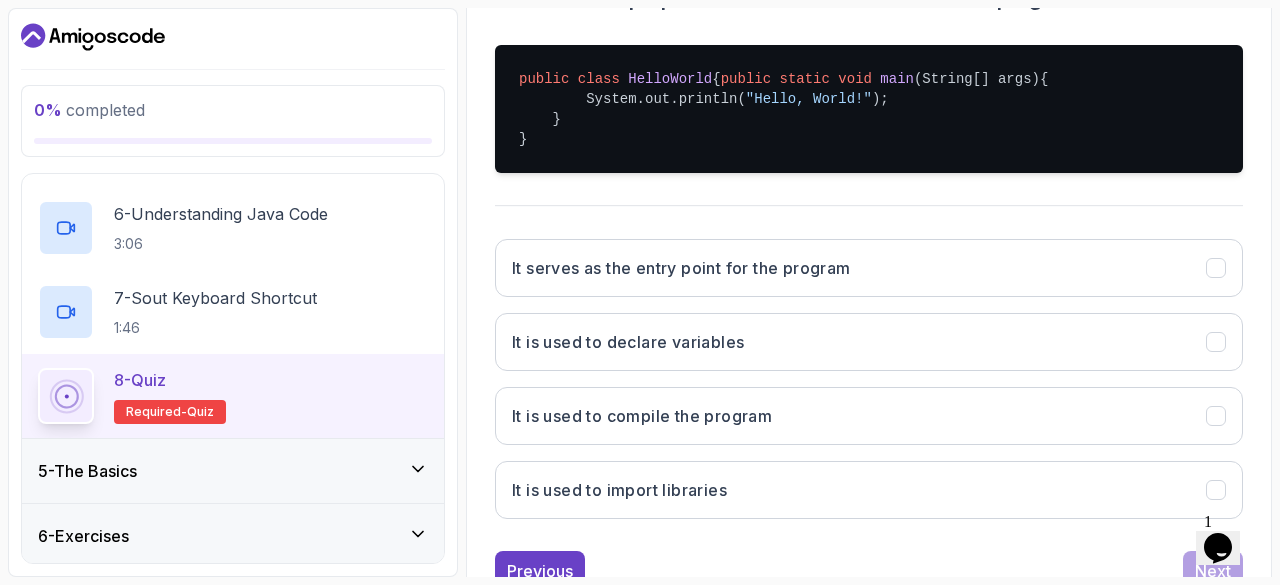 scroll, scrollTop: 446, scrollLeft: 0, axis: vertical 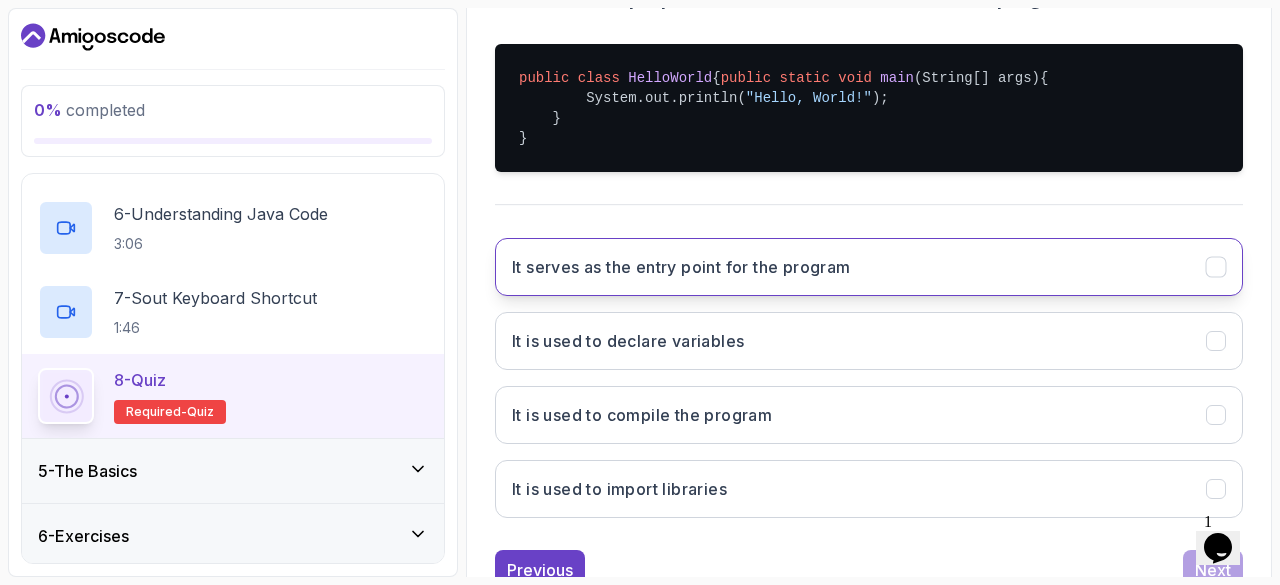 click on "It serves as the entry point for the program" at bounding box center (681, 267) 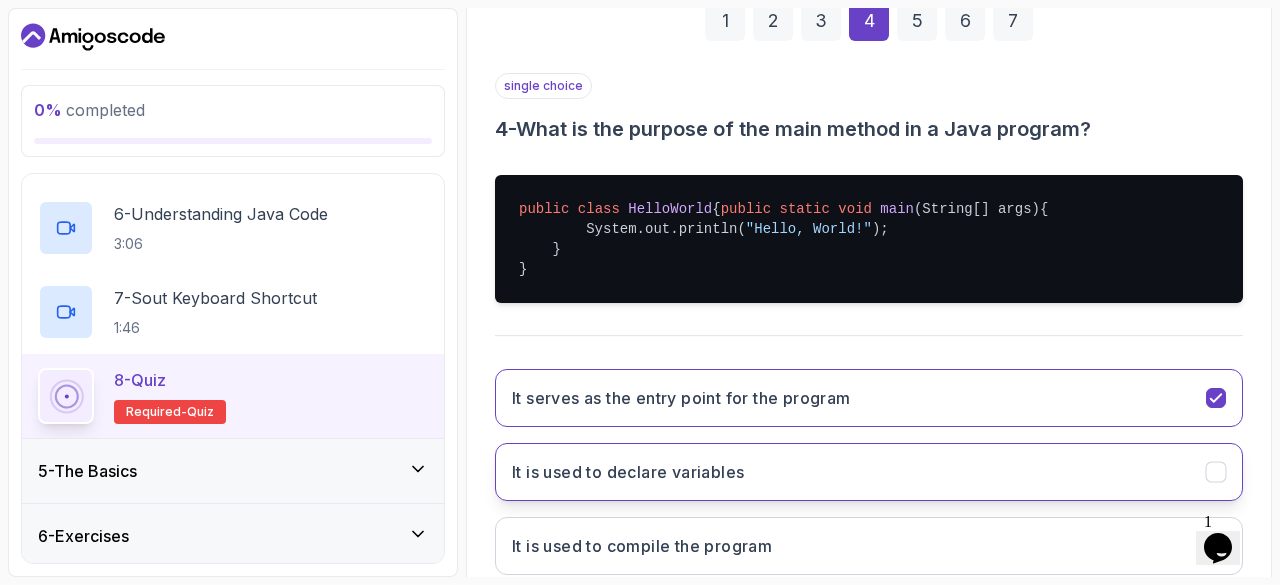 scroll, scrollTop: 531, scrollLeft: 0, axis: vertical 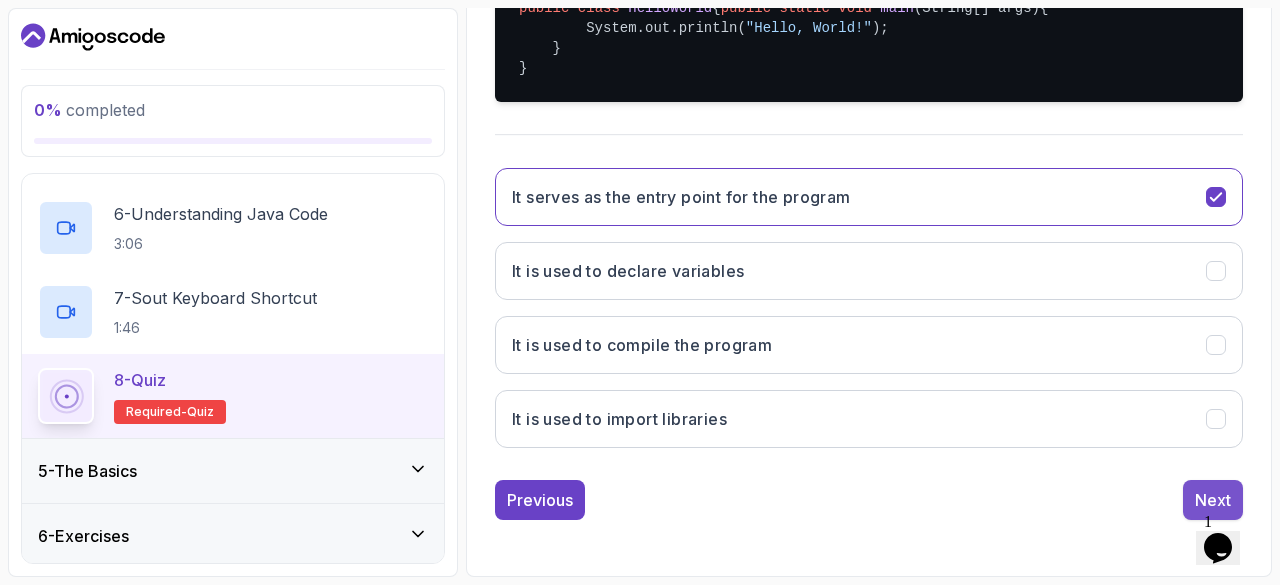 click on "Next" at bounding box center [1213, 500] 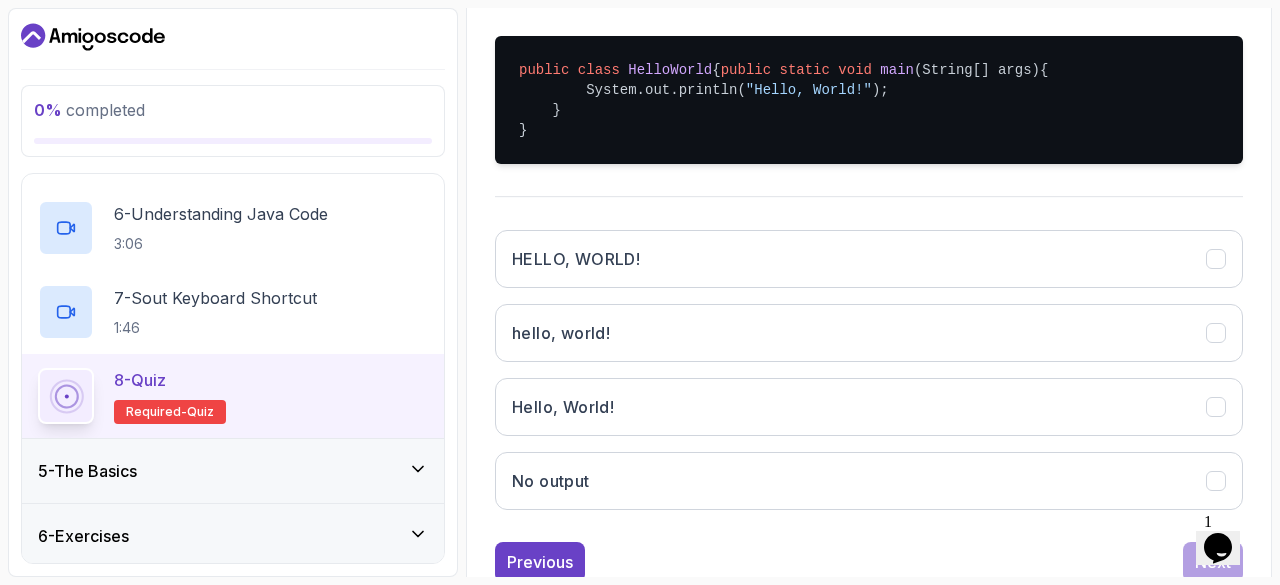 scroll, scrollTop: 456, scrollLeft: 0, axis: vertical 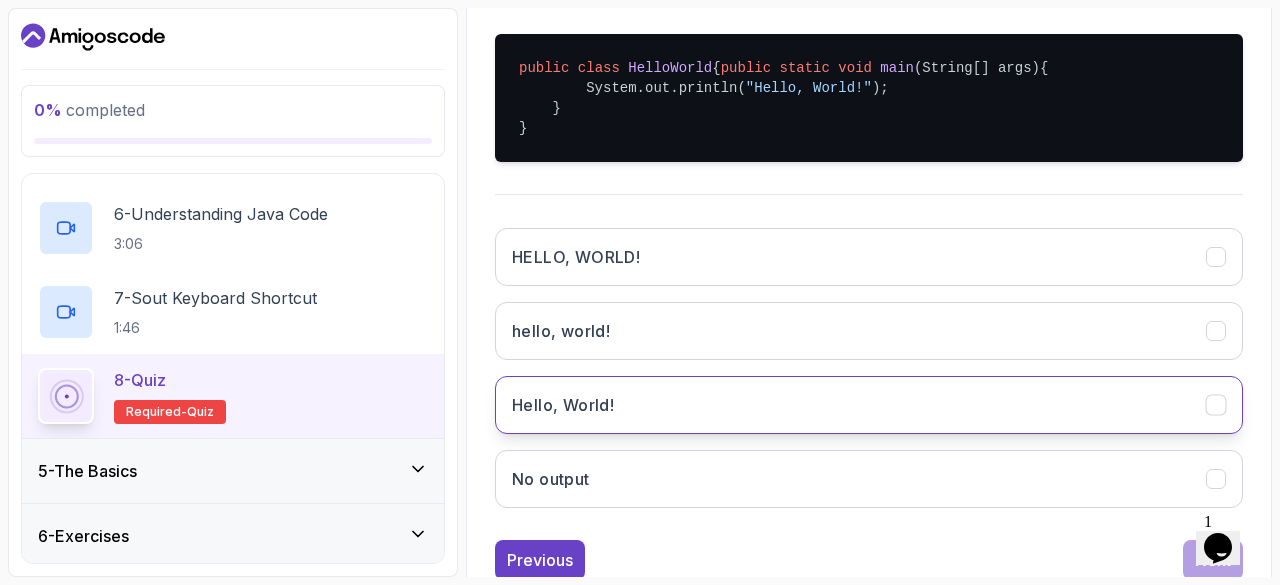 click on "Hello, World!" at bounding box center [869, 405] 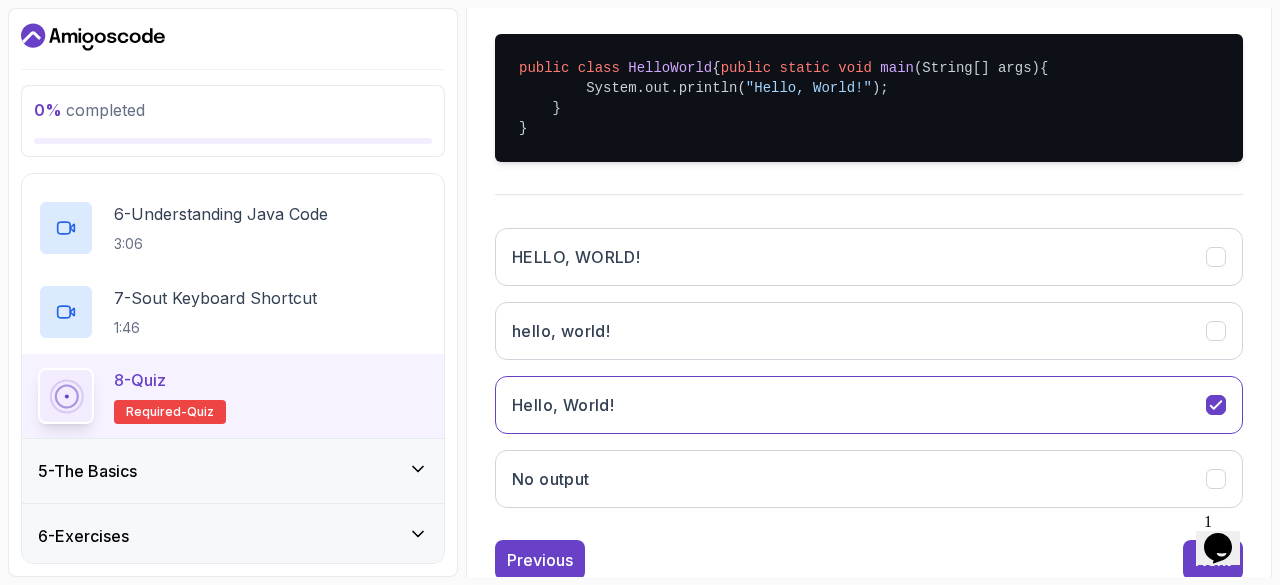 scroll, scrollTop: 531, scrollLeft: 0, axis: vertical 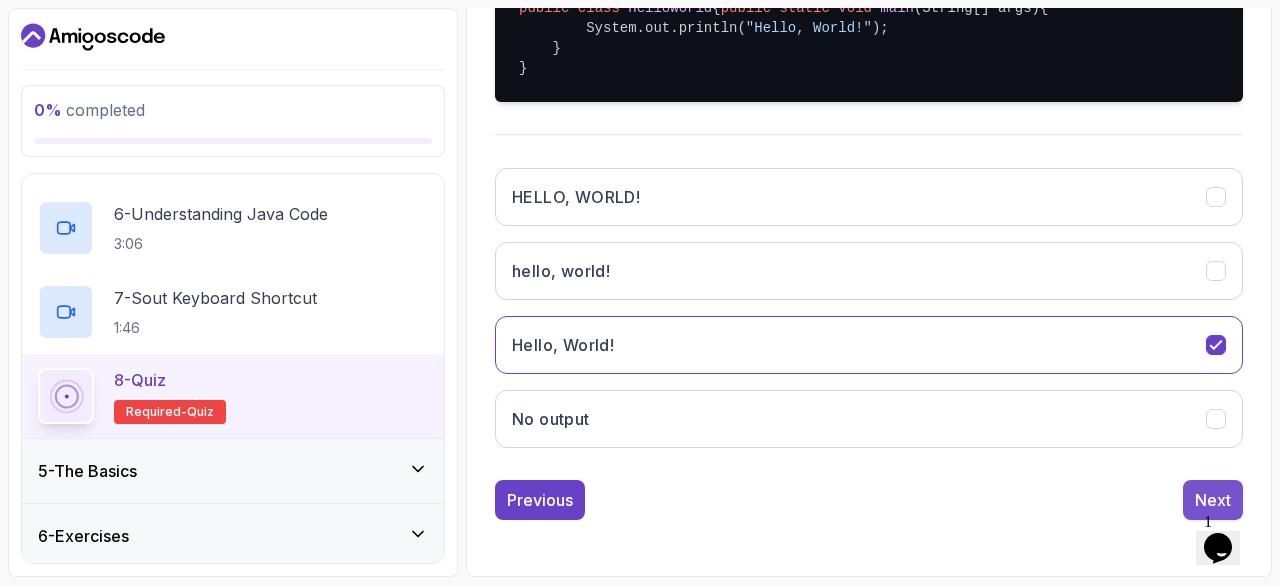 click on "Next" at bounding box center (1213, 500) 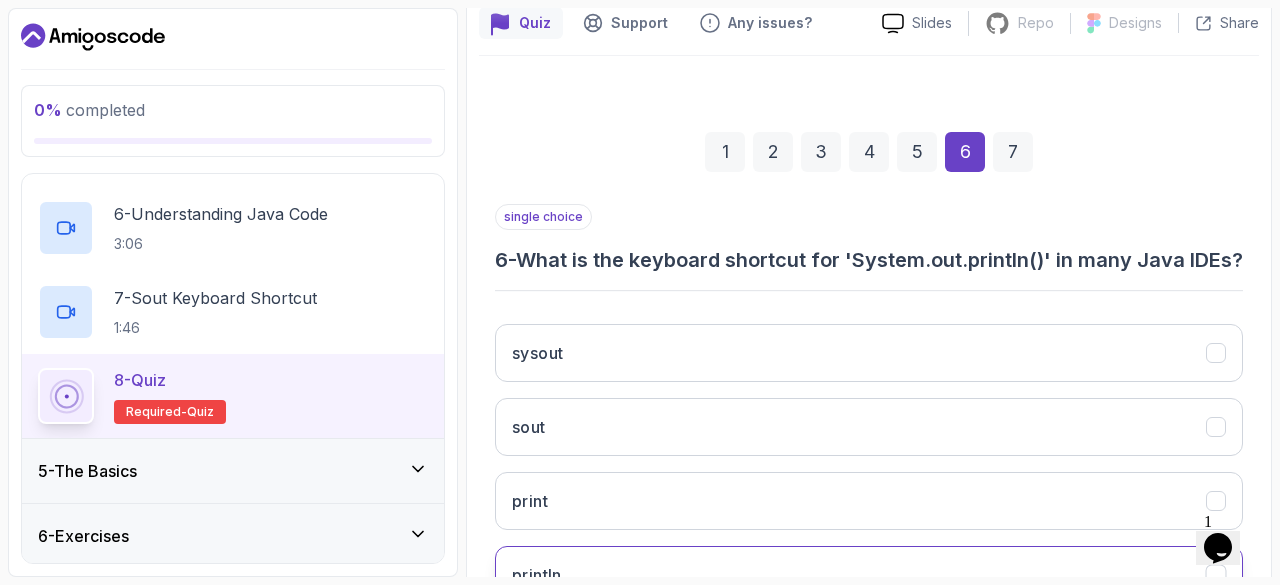 scroll, scrollTop: 316, scrollLeft: 0, axis: vertical 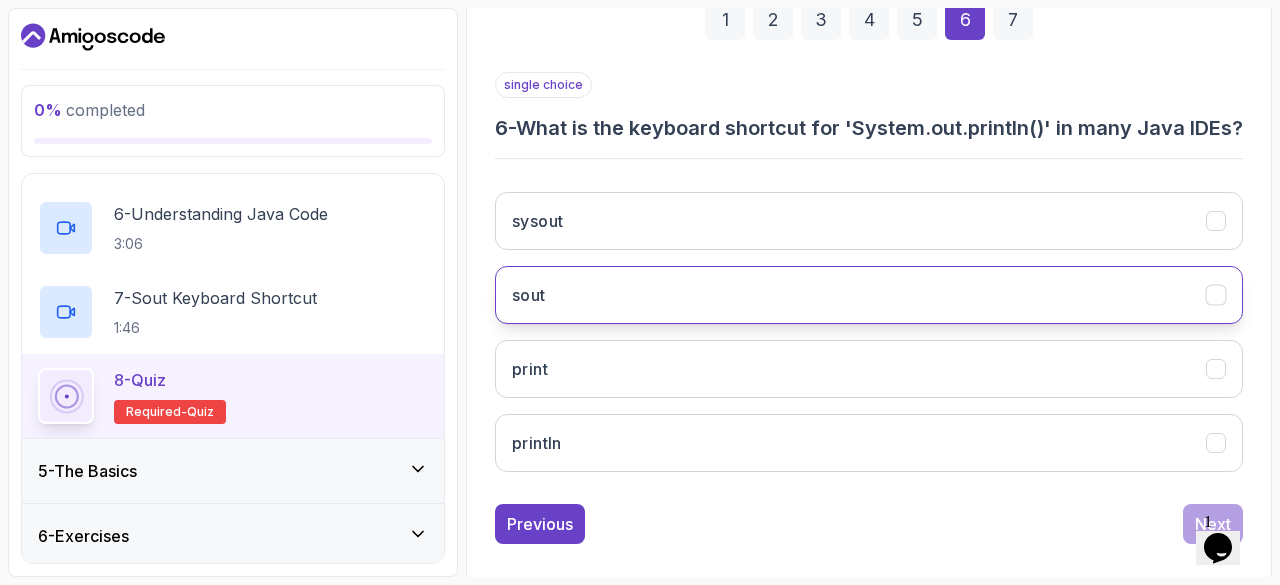 click on "sout" at bounding box center (869, 295) 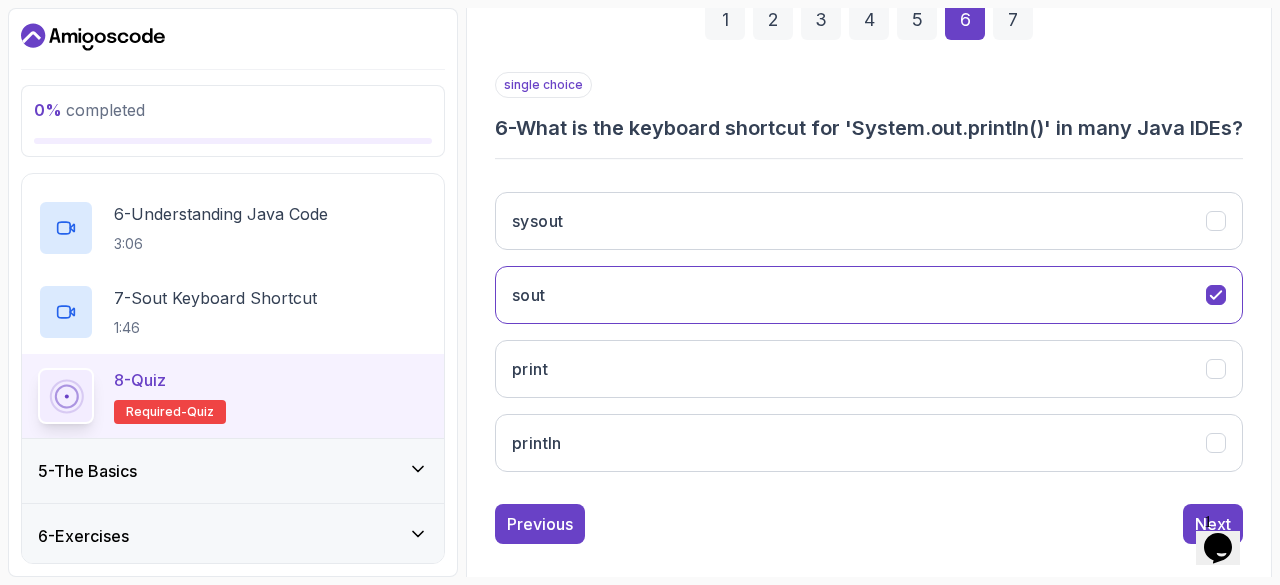 scroll, scrollTop: 363, scrollLeft: 0, axis: vertical 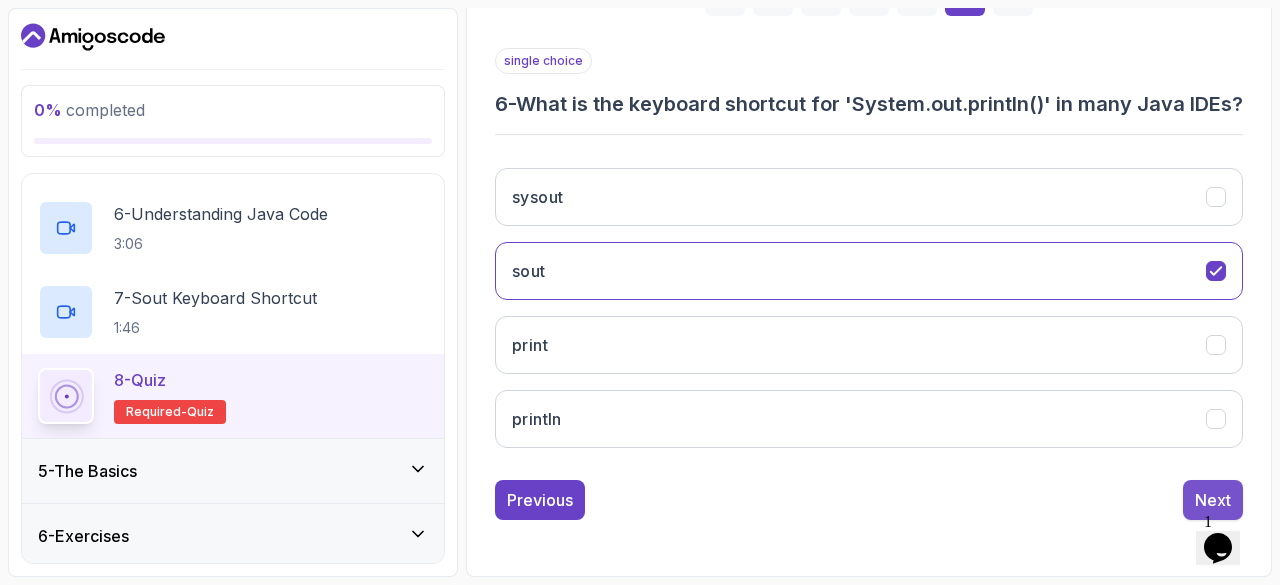 click on "Next" at bounding box center (1213, 500) 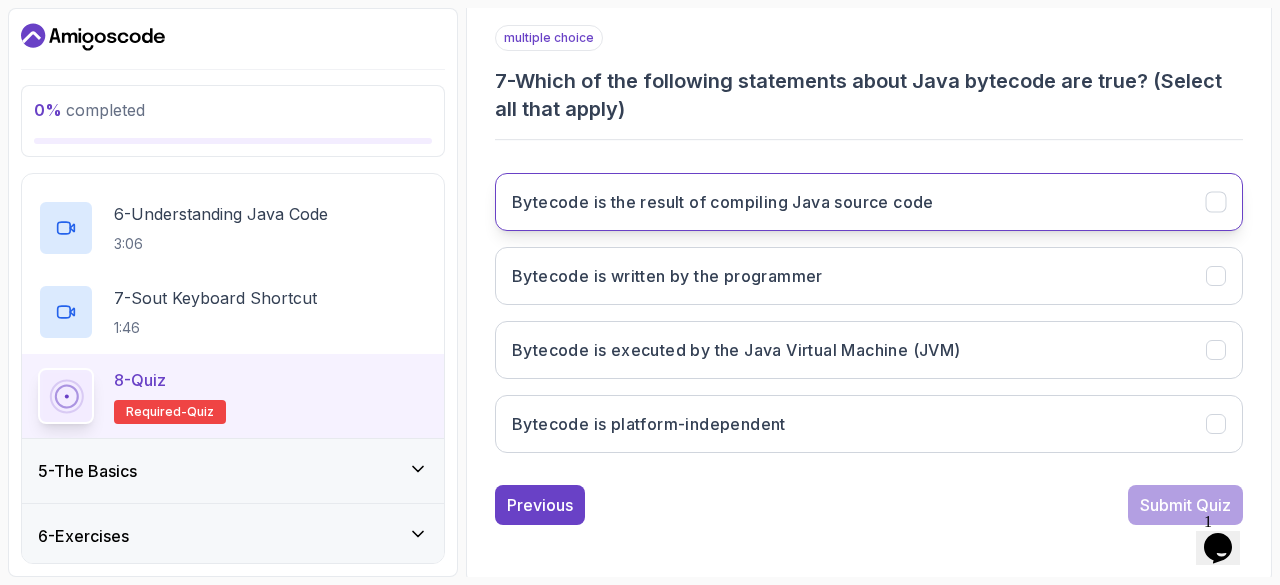 click 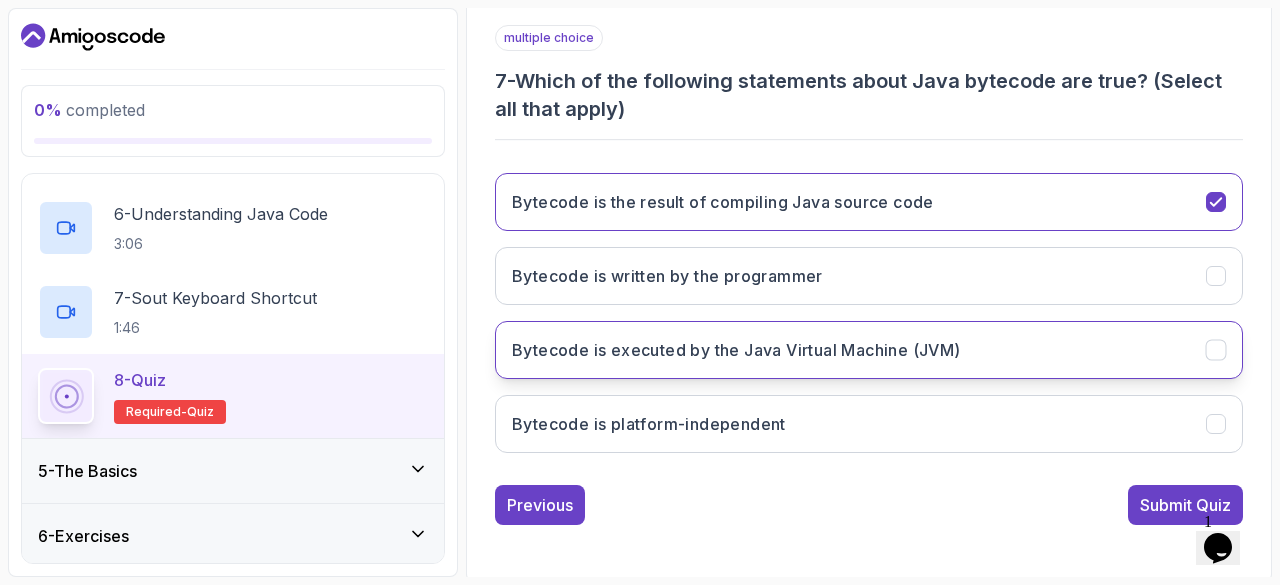 click 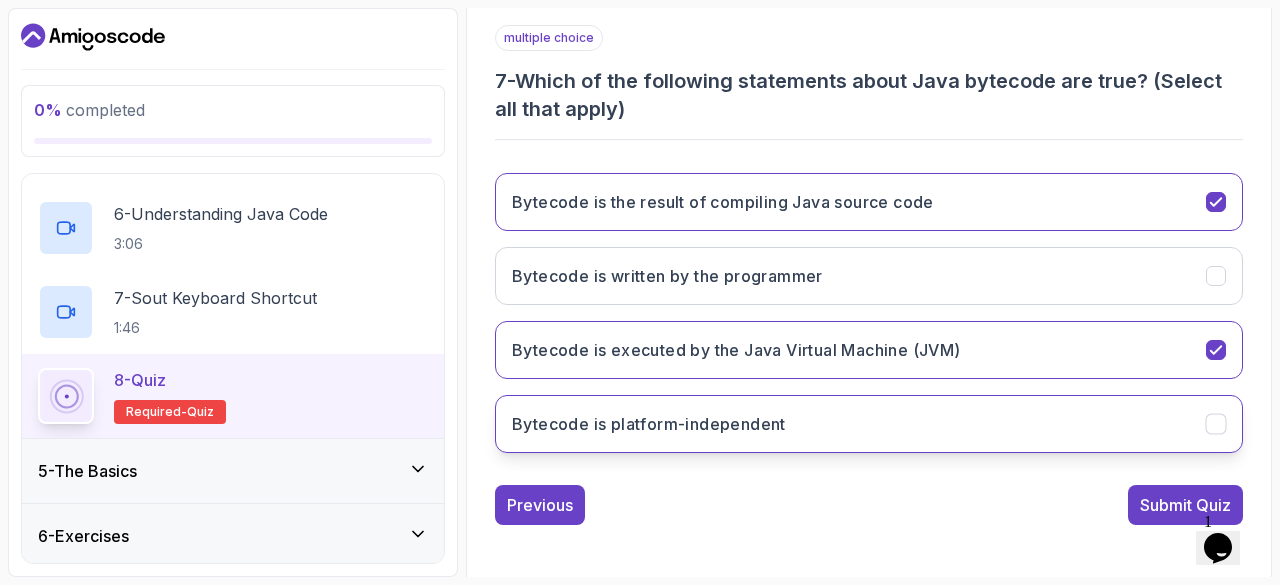 click 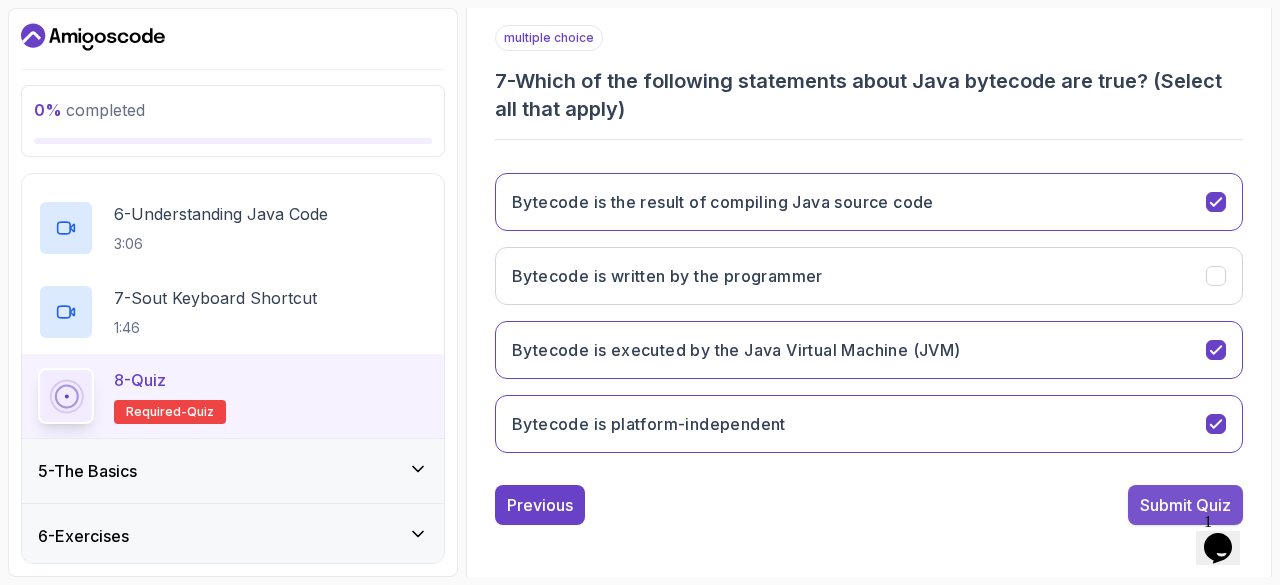 click on "Submit Quiz" at bounding box center (1185, 505) 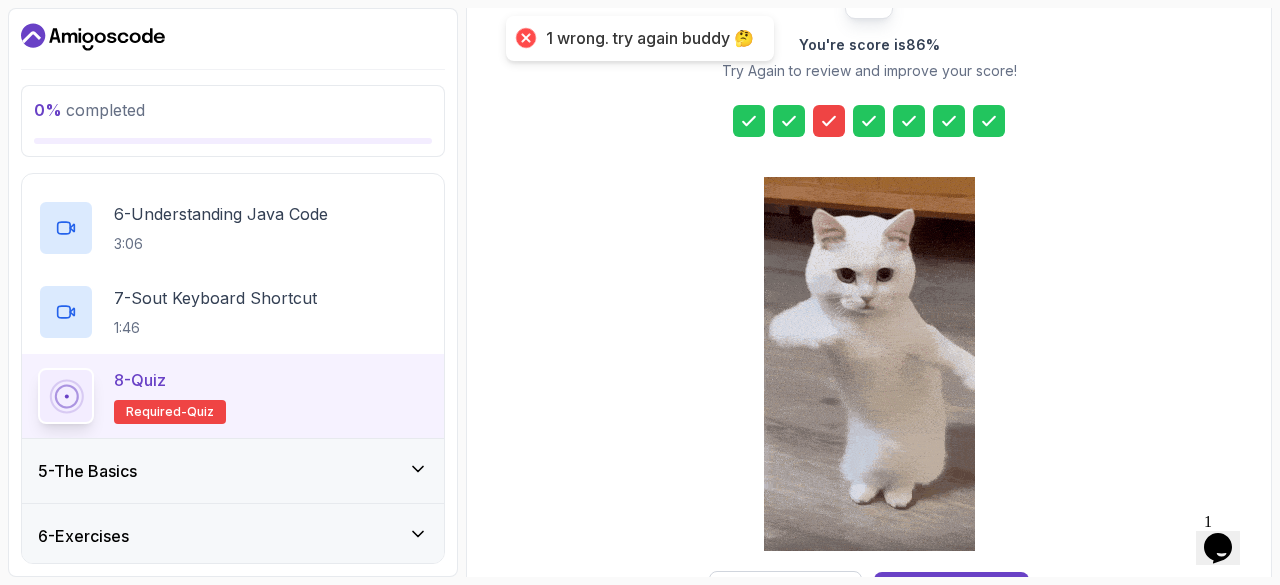 scroll, scrollTop: 291, scrollLeft: 0, axis: vertical 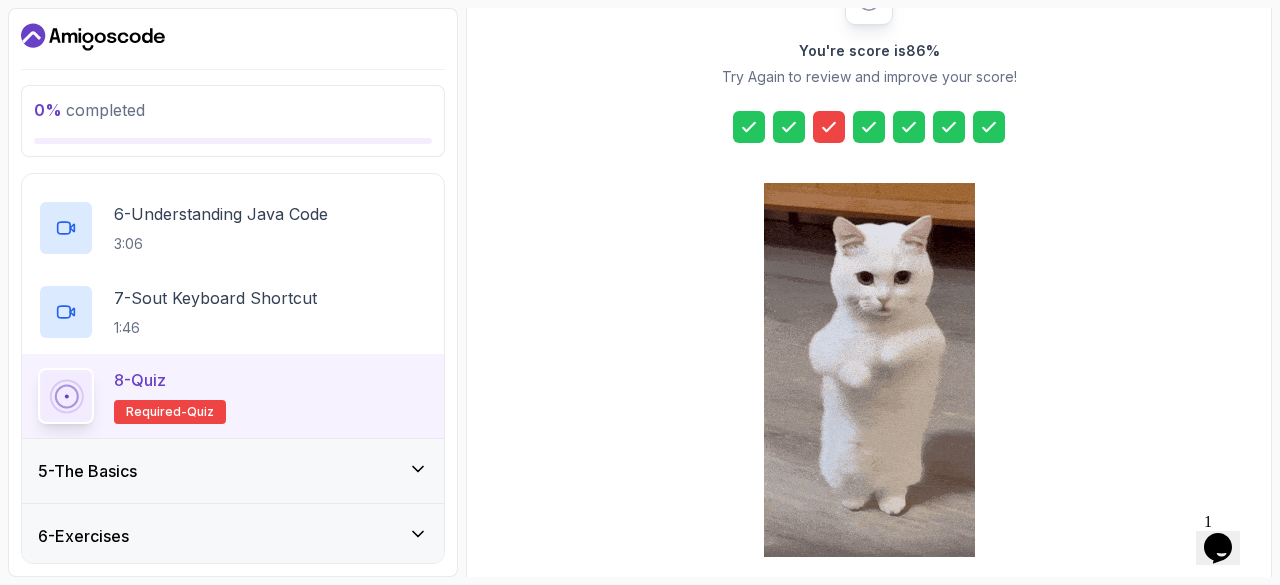 click 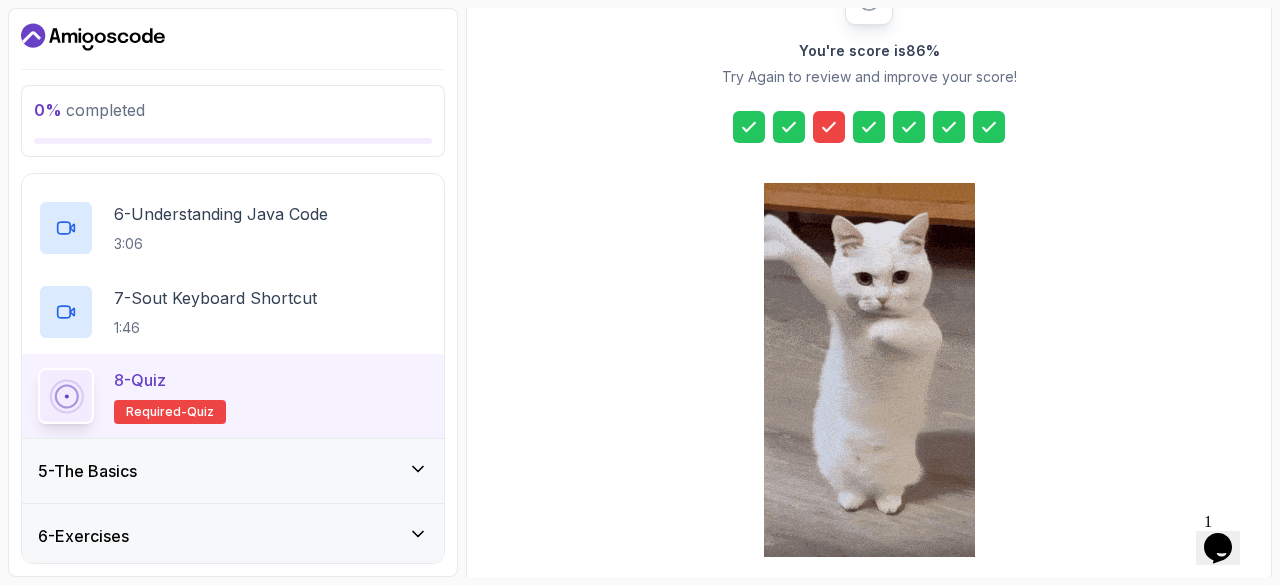 click 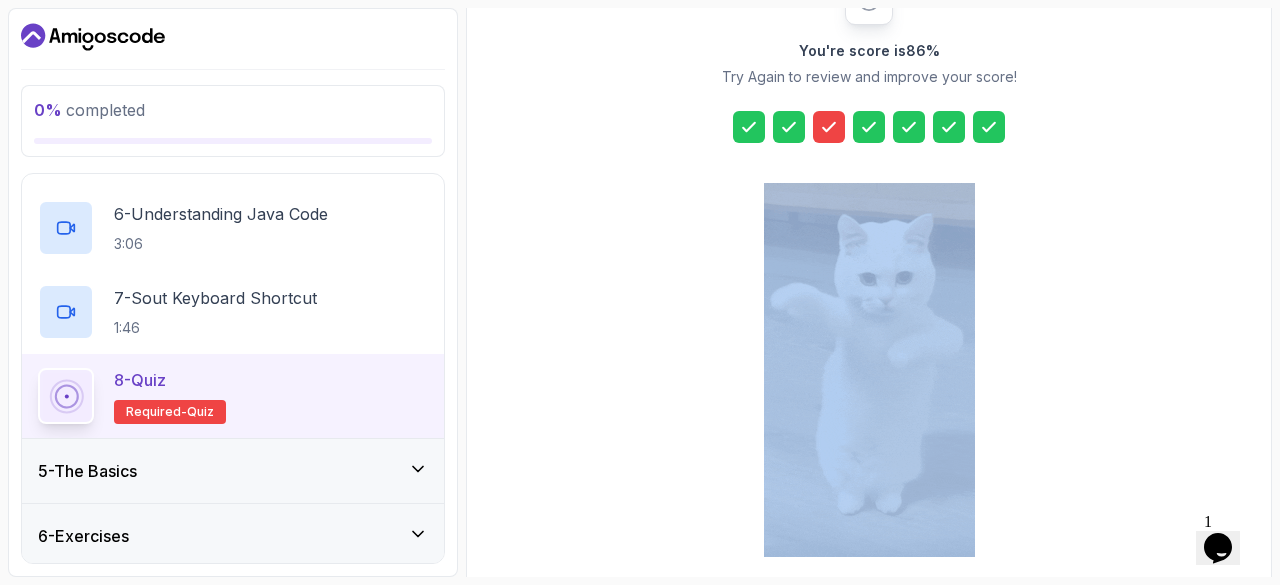 click 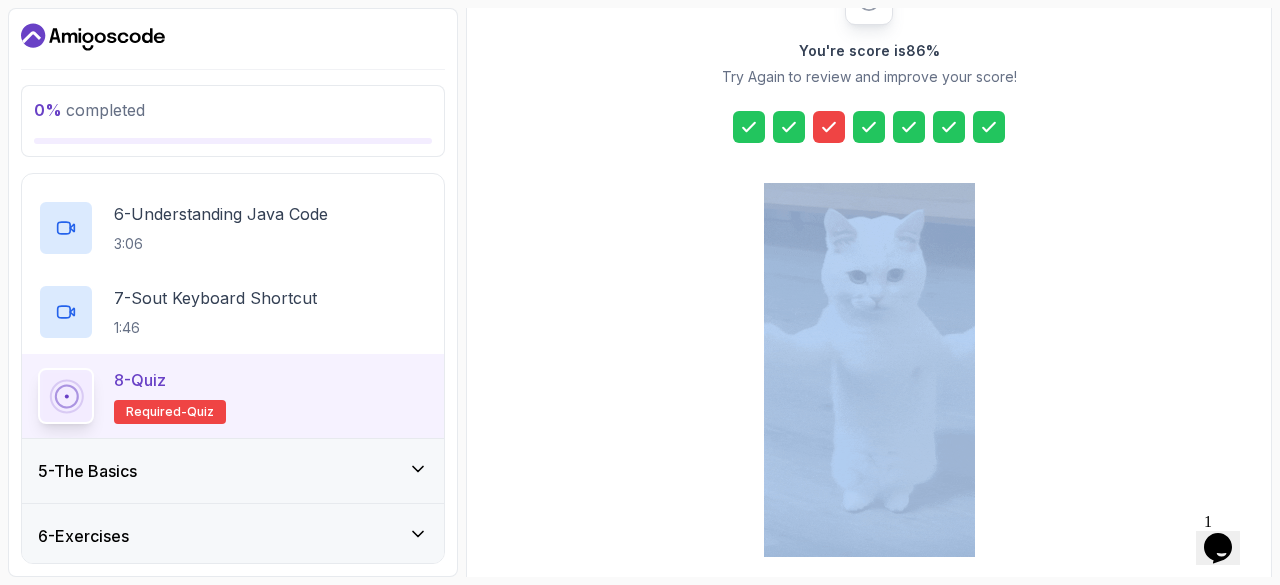 scroll, scrollTop: 371, scrollLeft: 0, axis: vertical 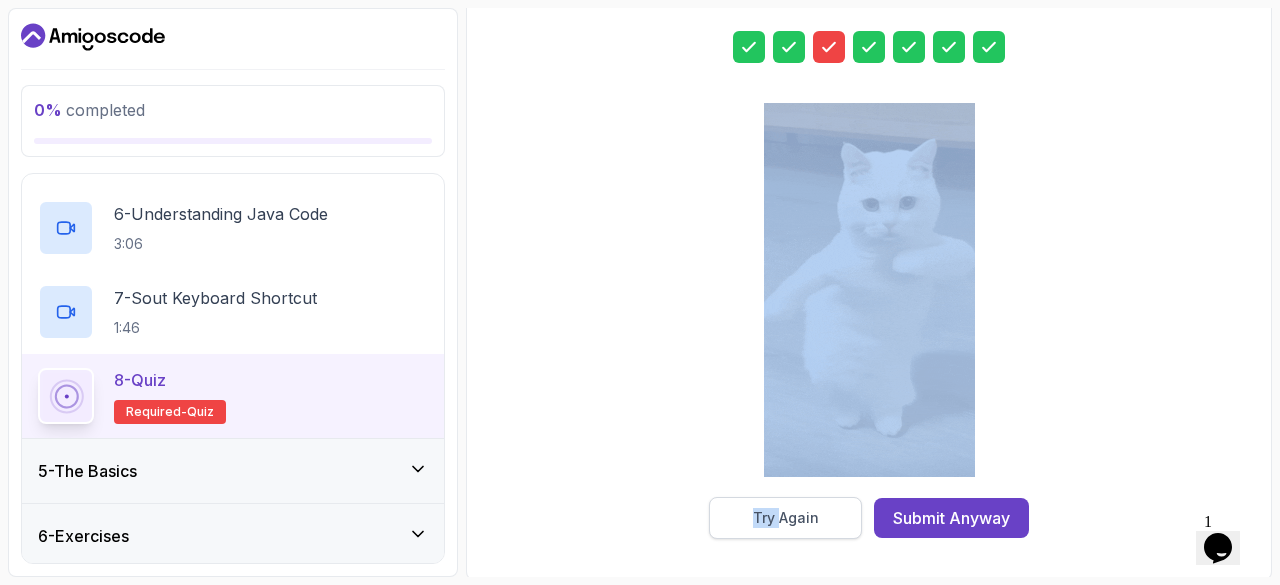 click on "Try Again" at bounding box center [785, 518] 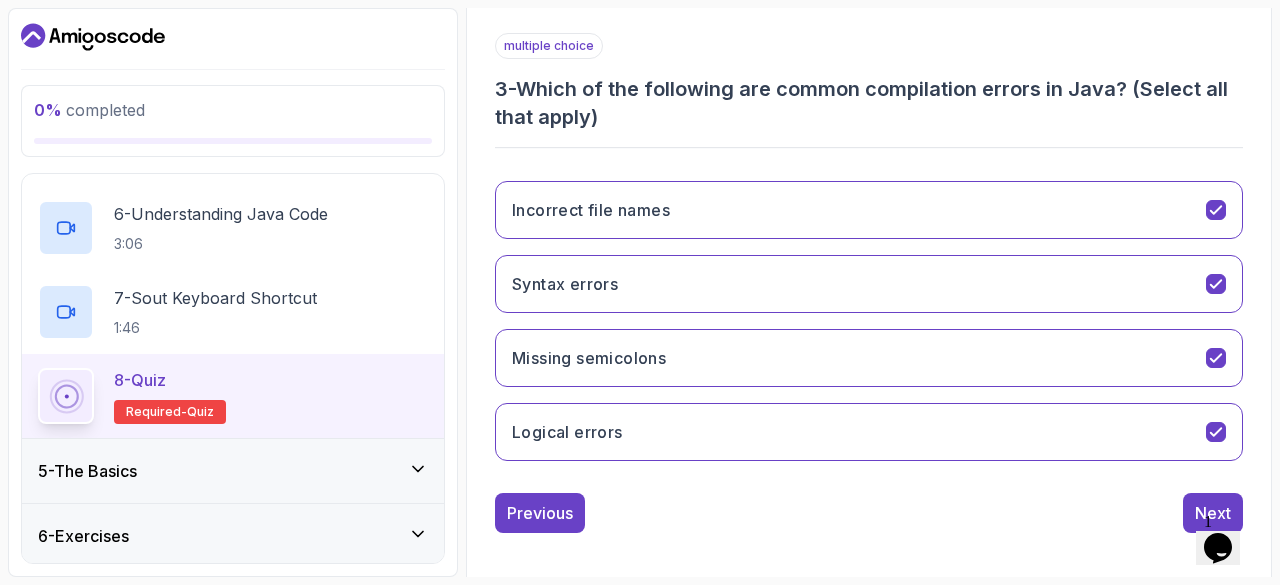 scroll, scrollTop: 363, scrollLeft: 0, axis: vertical 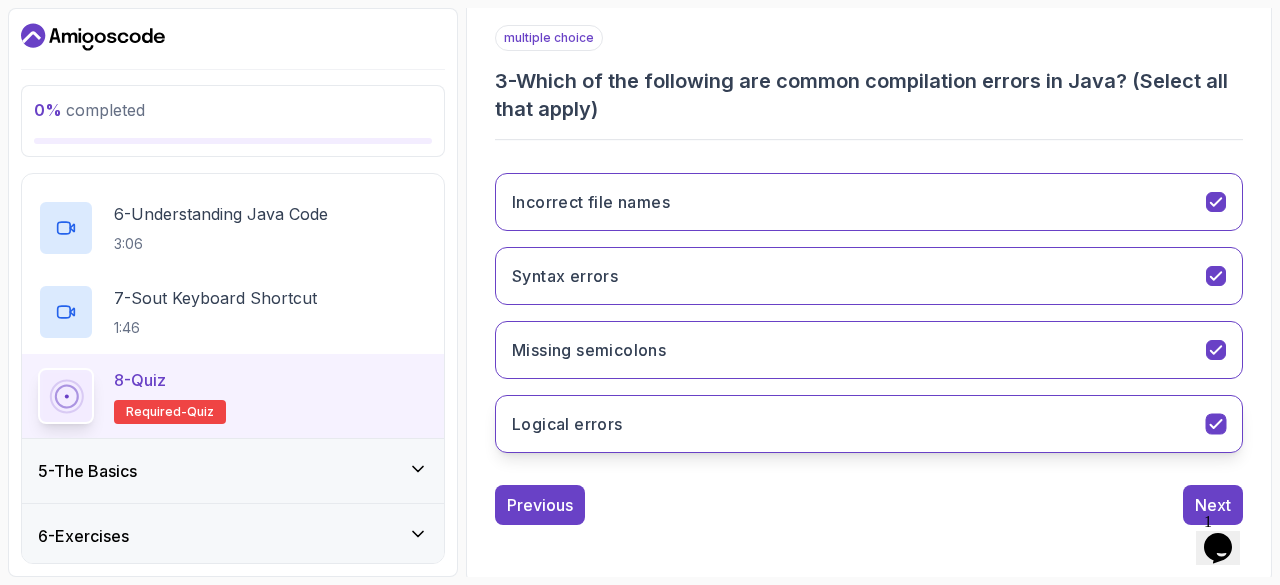 click 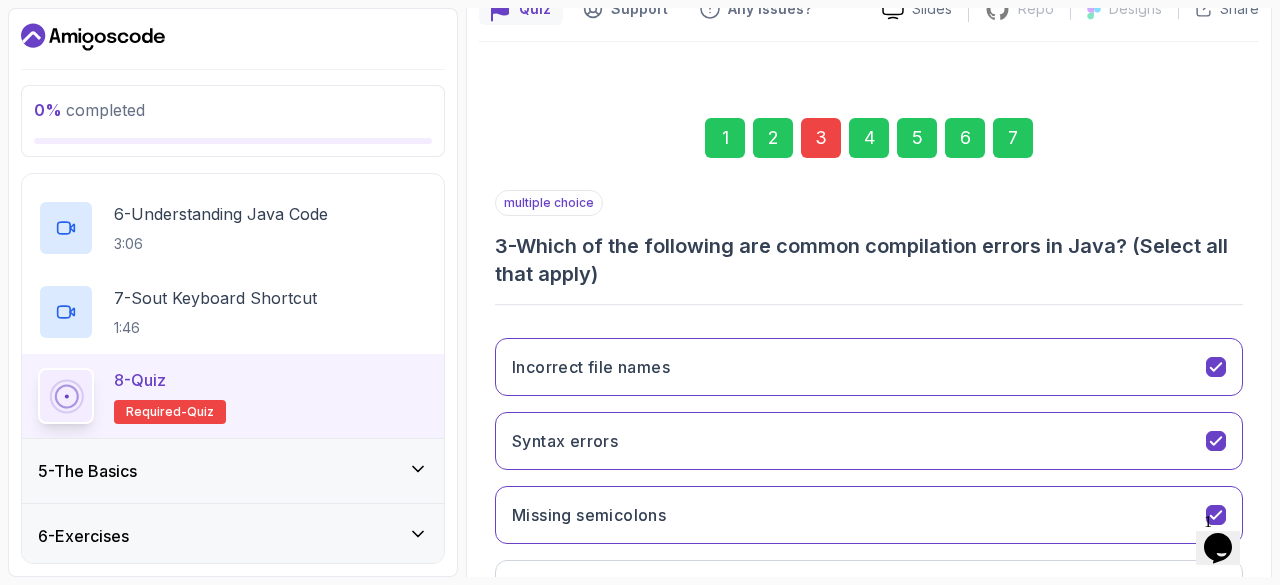 scroll, scrollTop: 363, scrollLeft: 0, axis: vertical 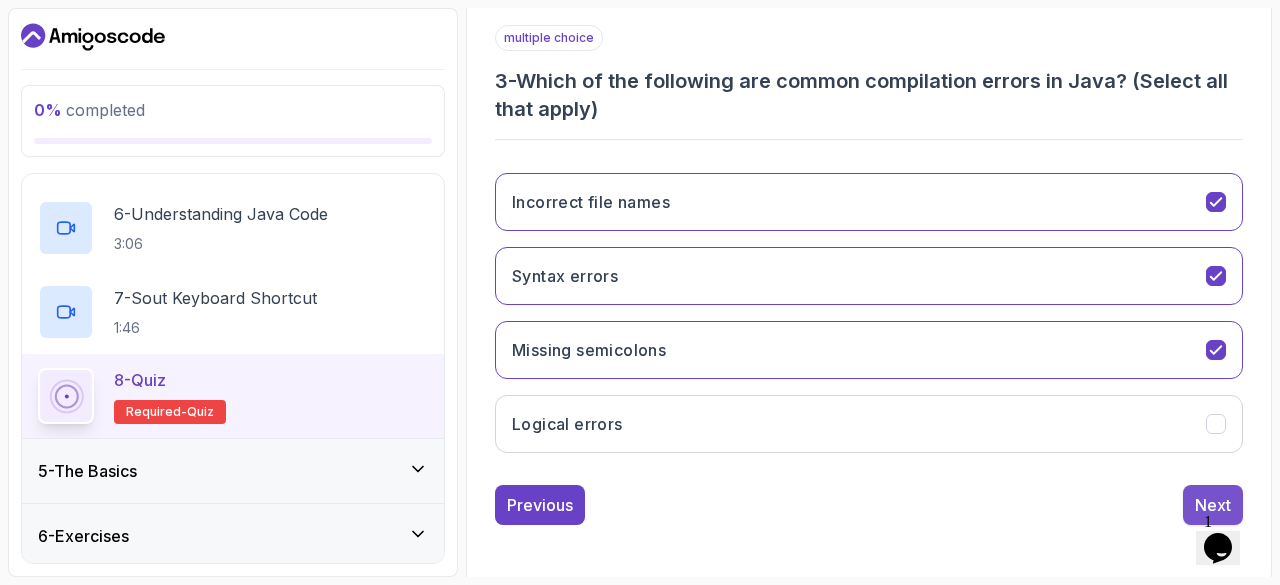 click on "Next" at bounding box center [1213, 505] 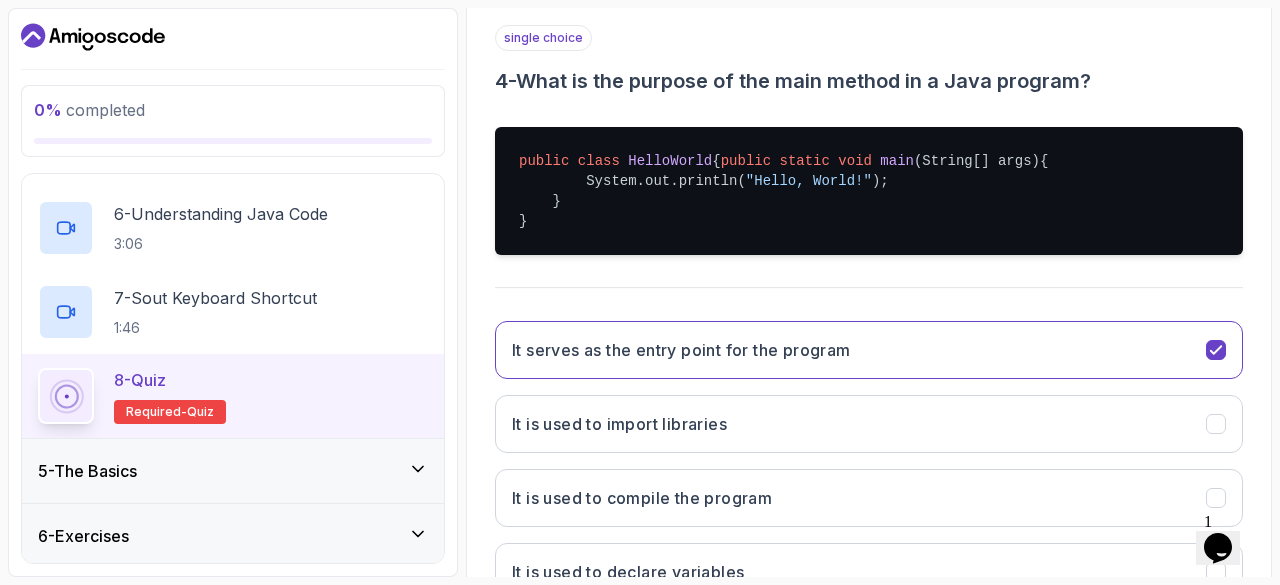 scroll, scrollTop: 531, scrollLeft: 0, axis: vertical 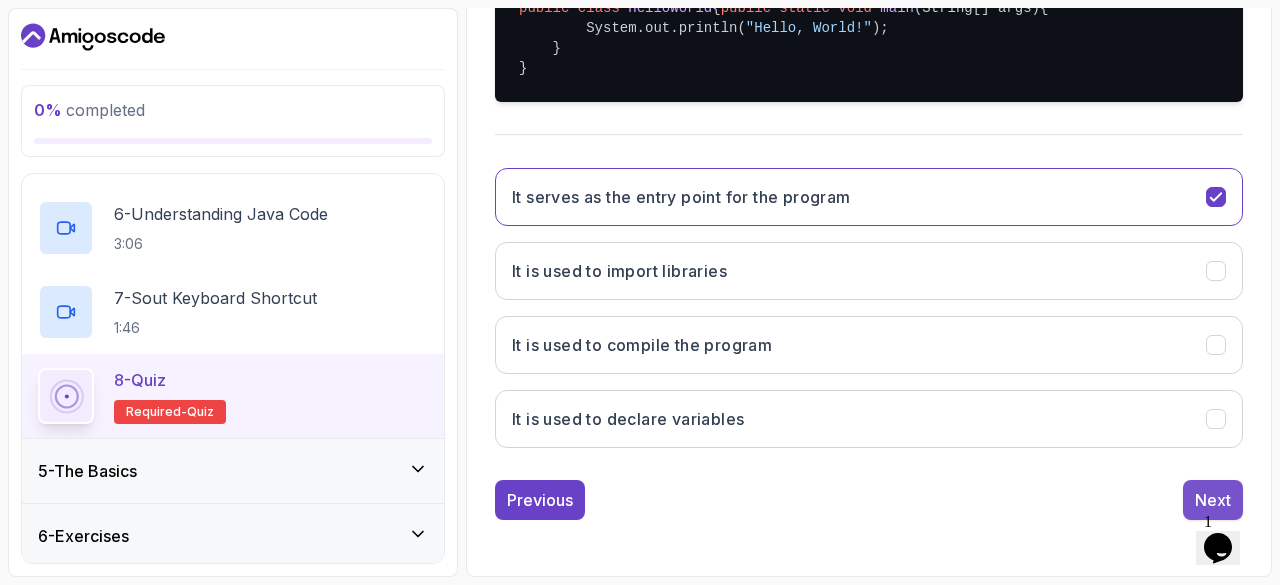 click on "Next" at bounding box center (1213, 500) 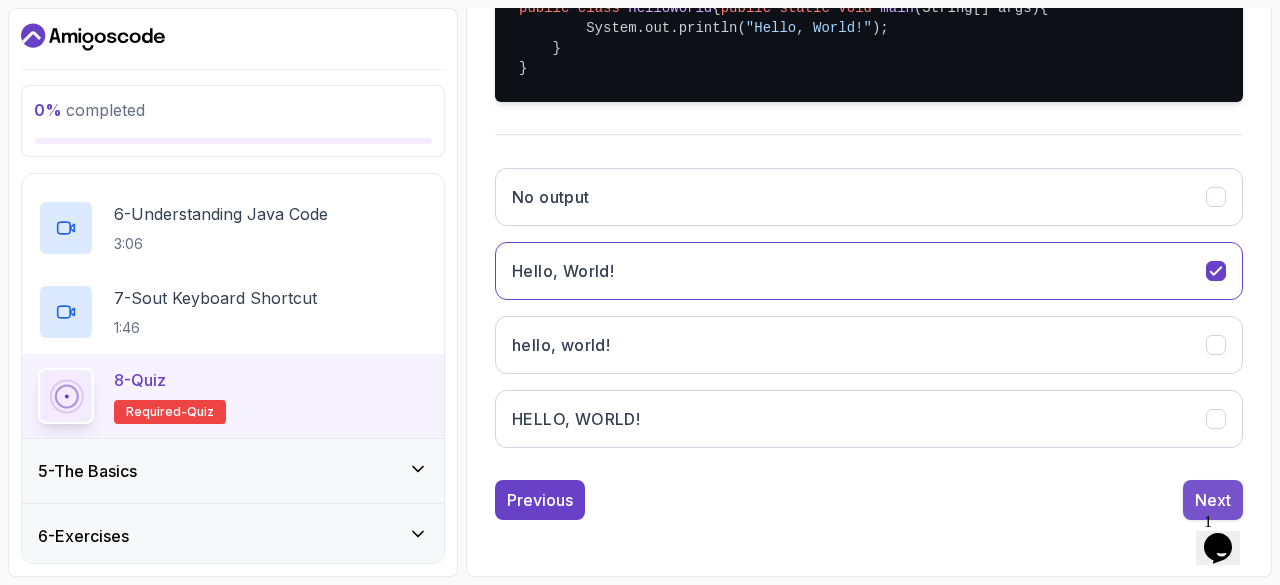 click on "Next" at bounding box center [1213, 500] 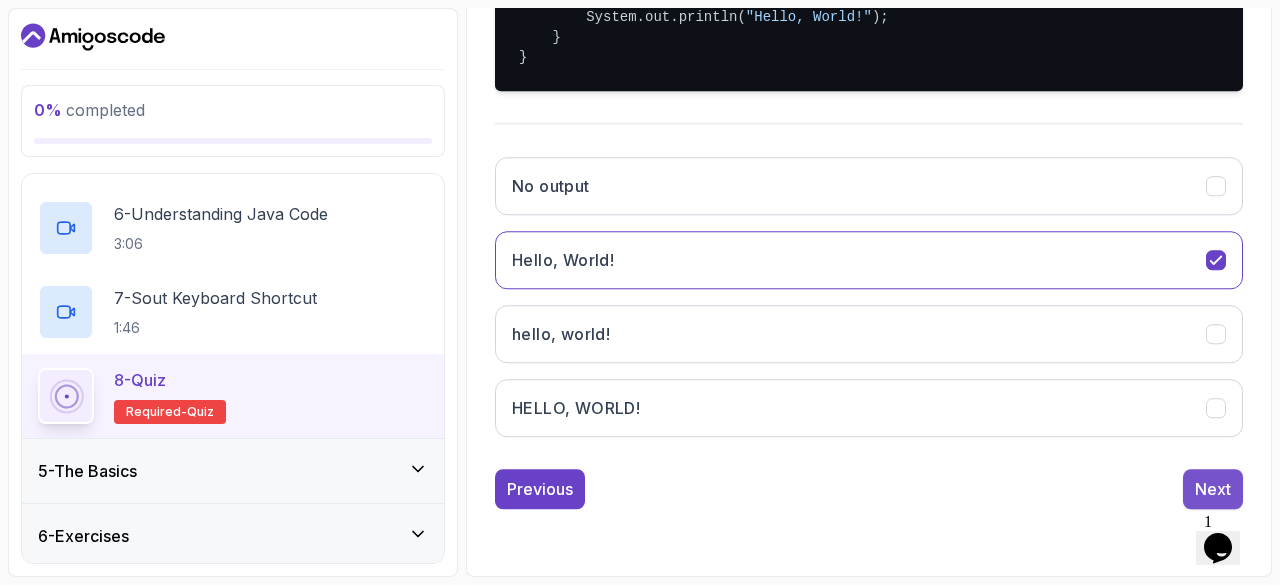 scroll, scrollTop: 363, scrollLeft: 0, axis: vertical 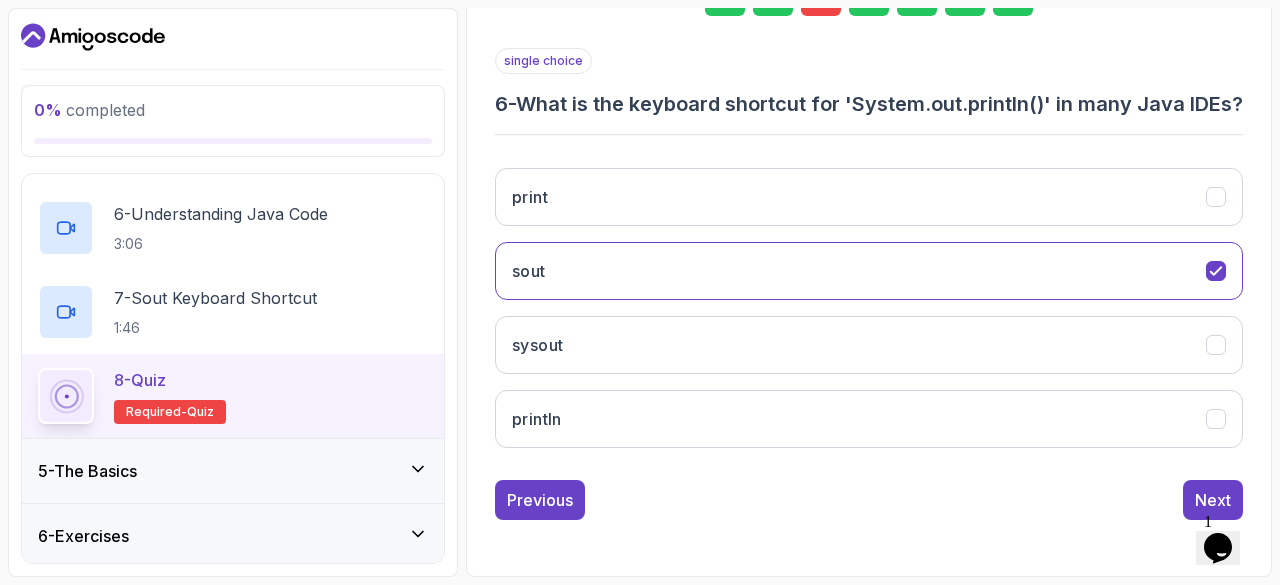 click on "Next" at bounding box center [1213, 500] 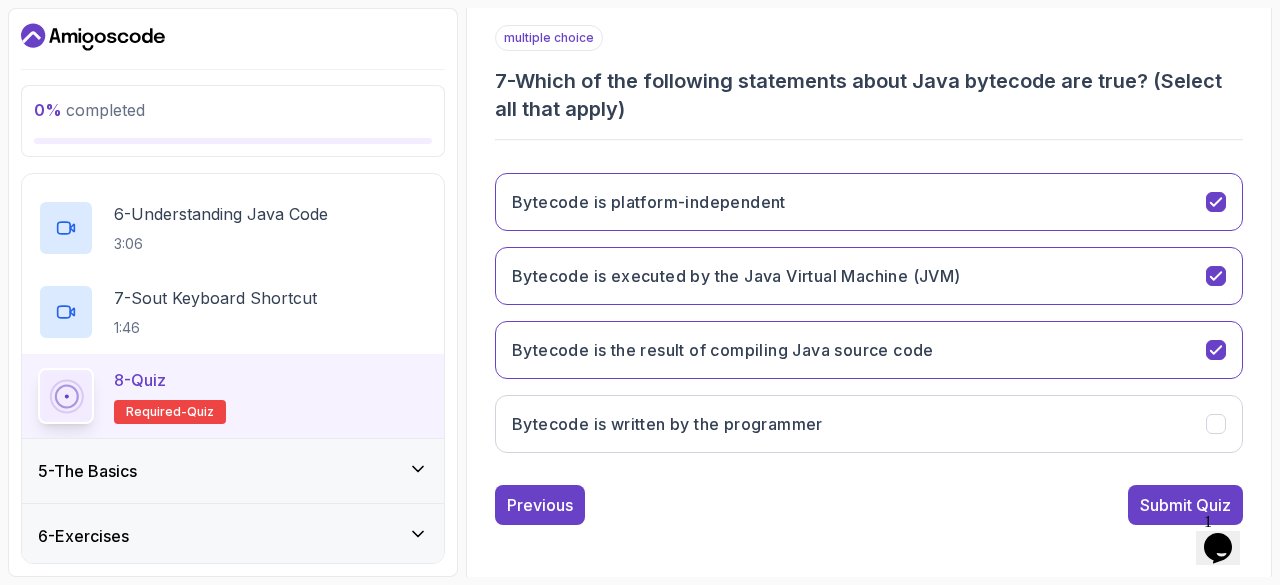 click on "Submit Quiz" at bounding box center (1185, 505) 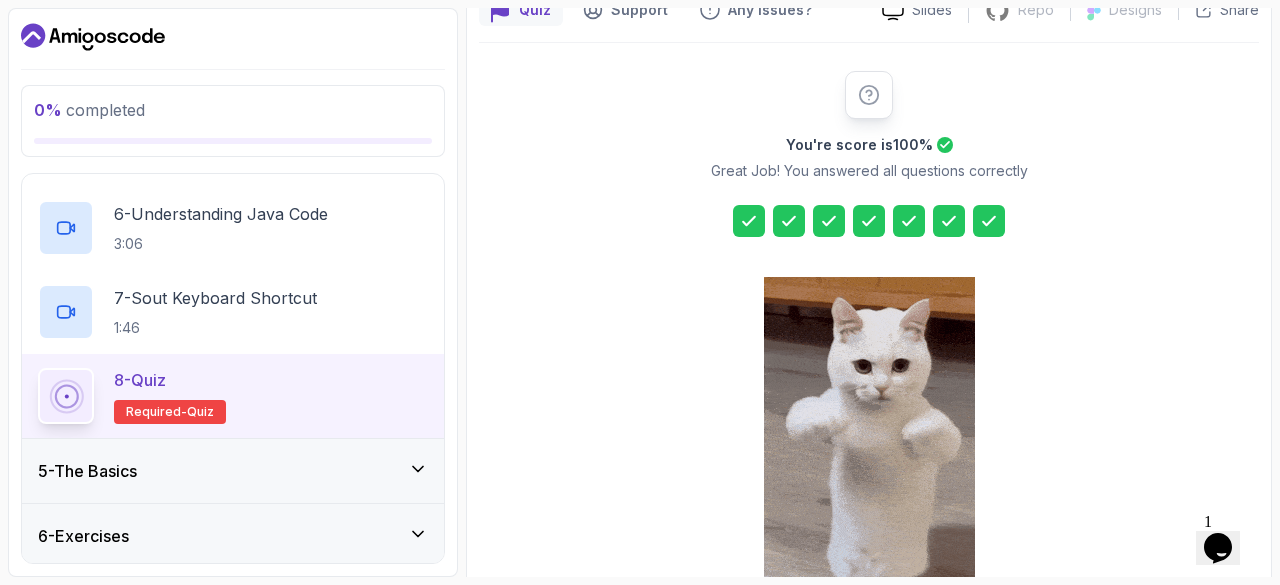 scroll, scrollTop: 371, scrollLeft: 0, axis: vertical 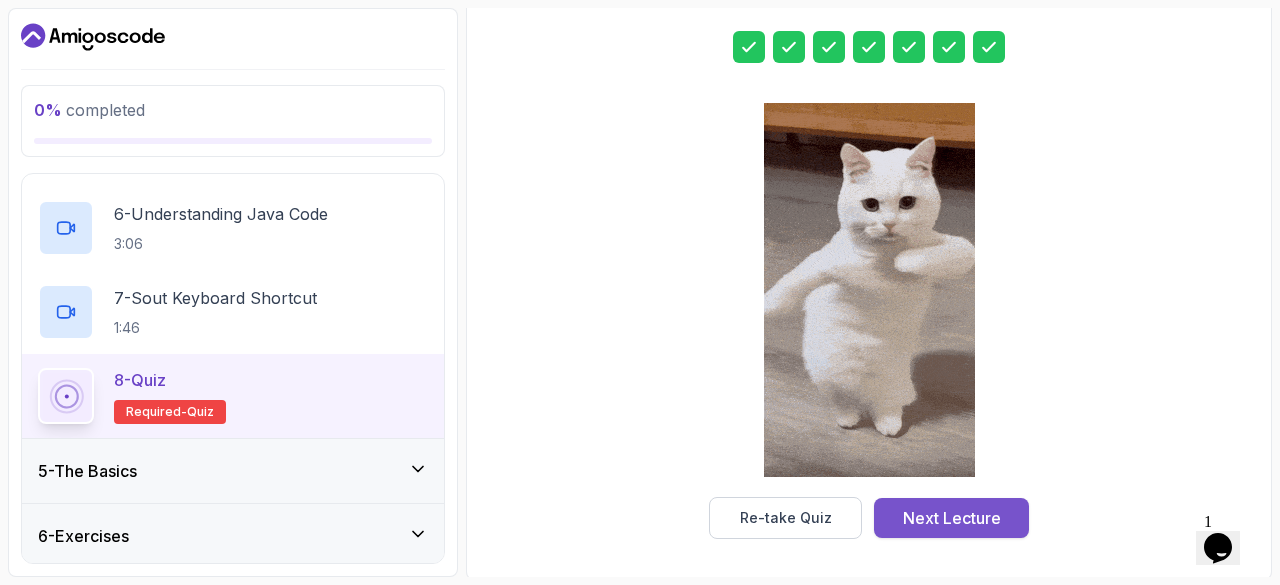 click on "Next Lecture" at bounding box center [952, 518] 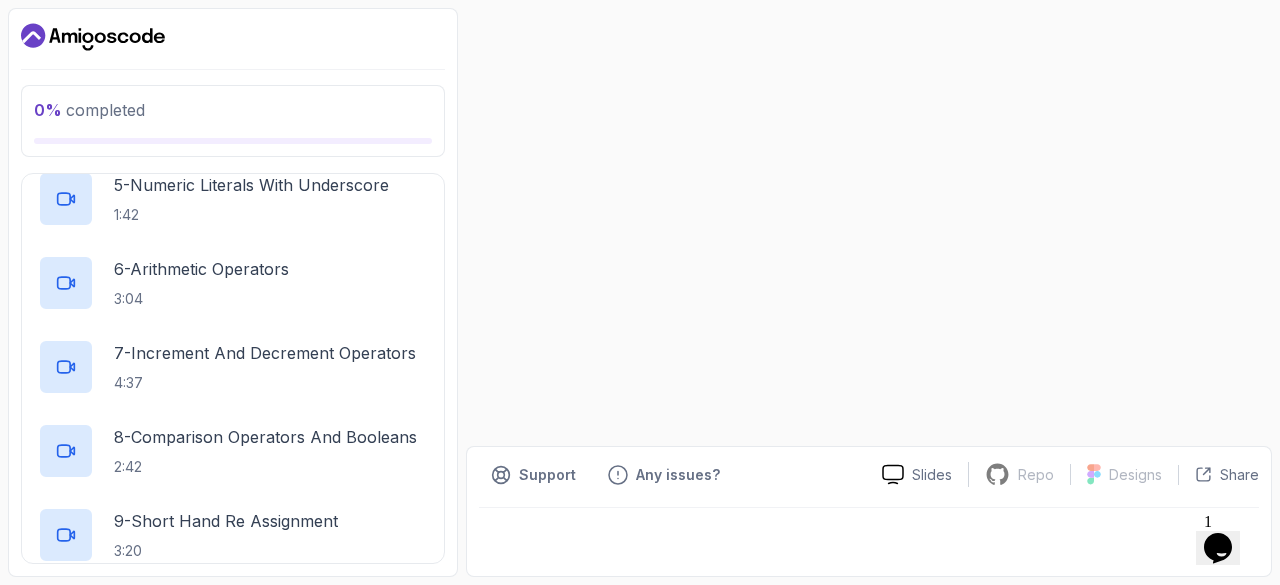 scroll, scrollTop: 0, scrollLeft: 0, axis: both 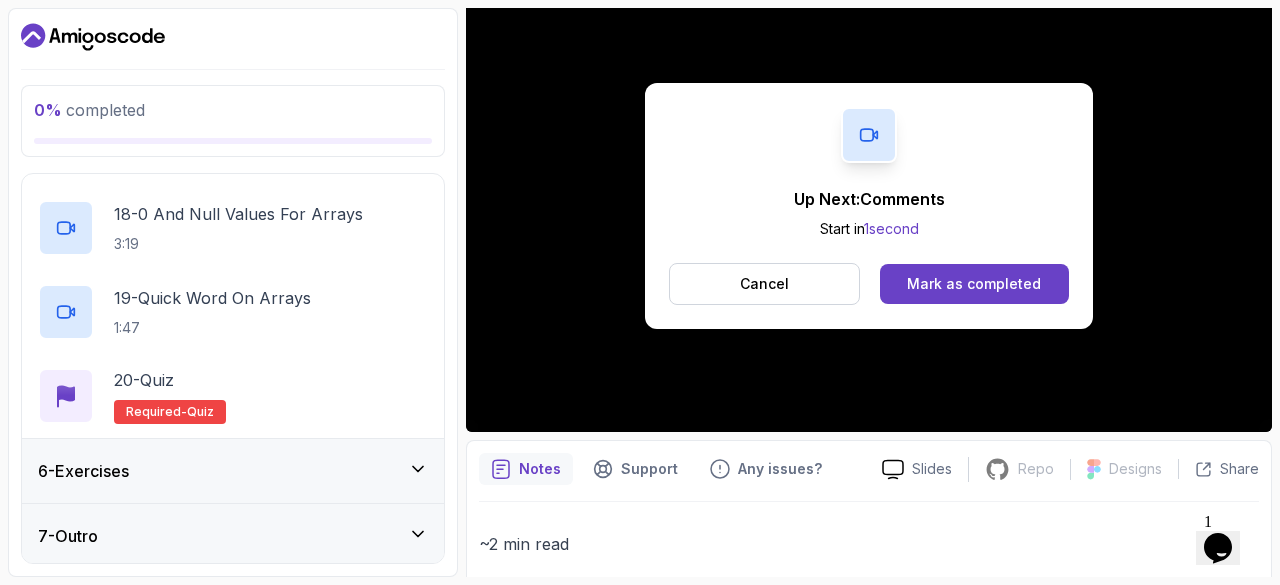 click 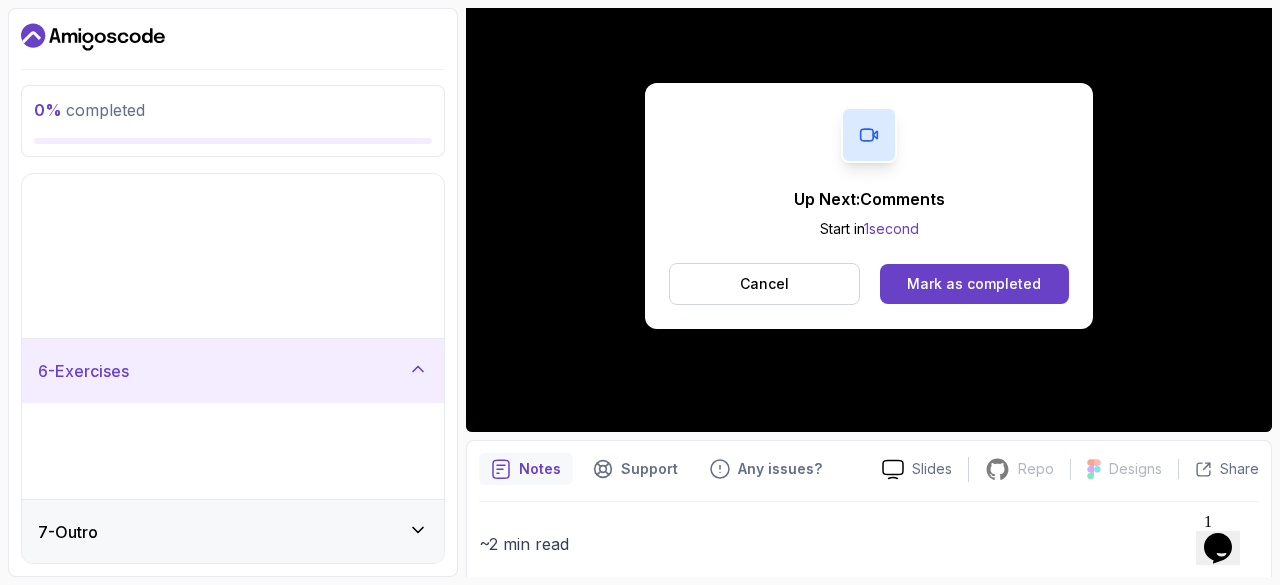 scroll, scrollTop: 61, scrollLeft: 0, axis: vertical 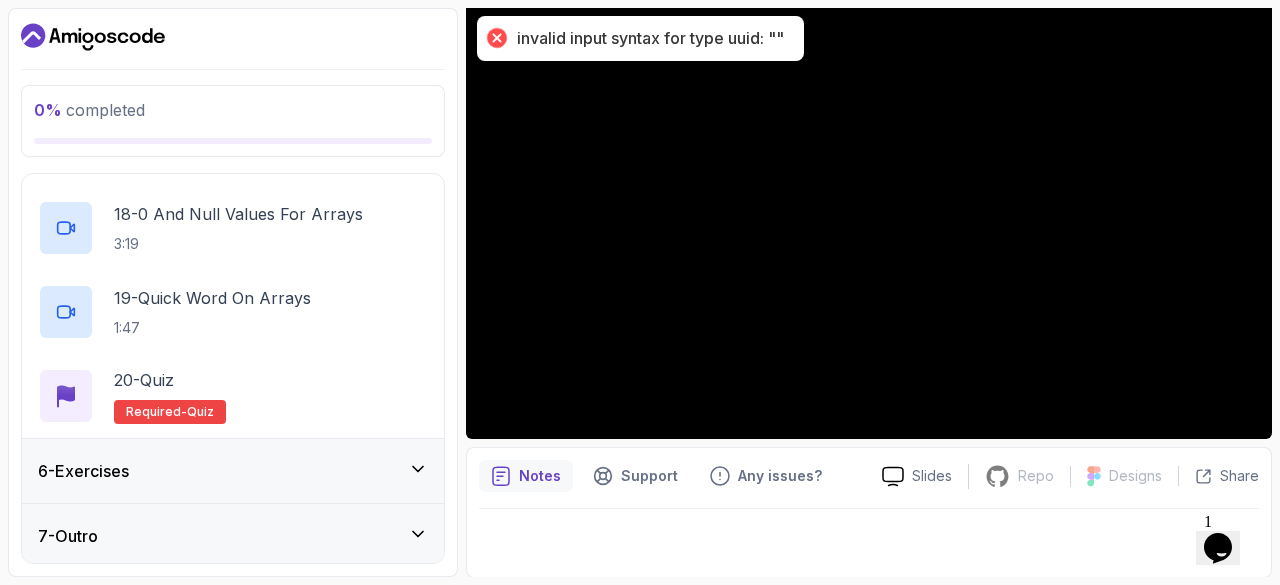 click on "6  -  Exercises" at bounding box center [233, 471] 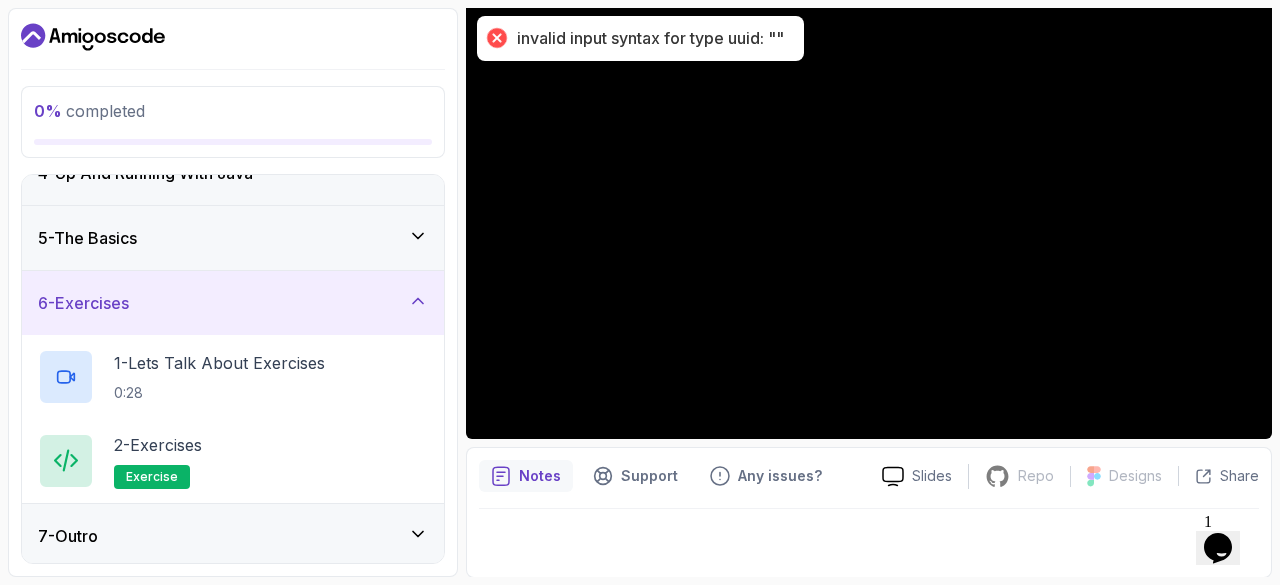 scroll, scrollTop: 228, scrollLeft: 0, axis: vertical 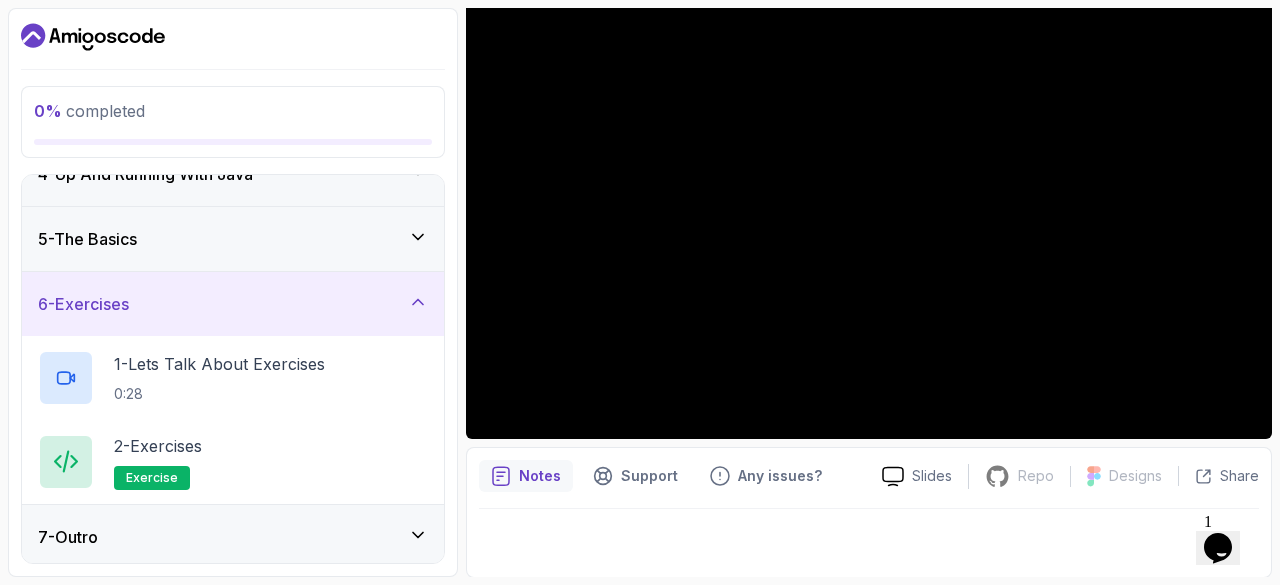click on "7  -  Outro" at bounding box center (233, 537) 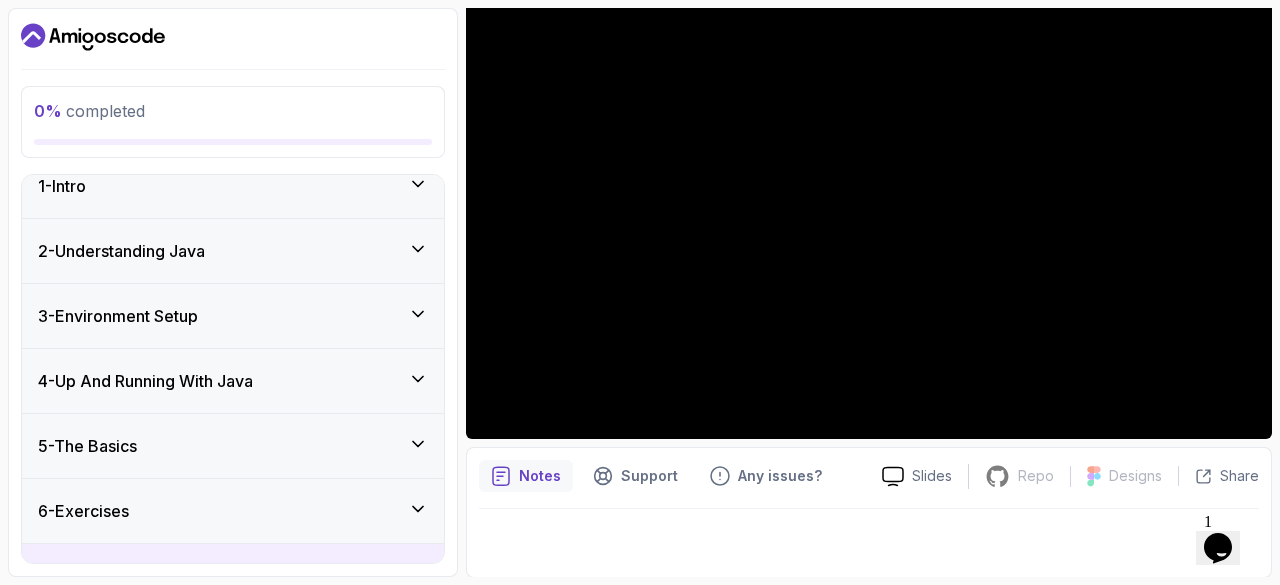 scroll, scrollTop: 249, scrollLeft: 0, axis: vertical 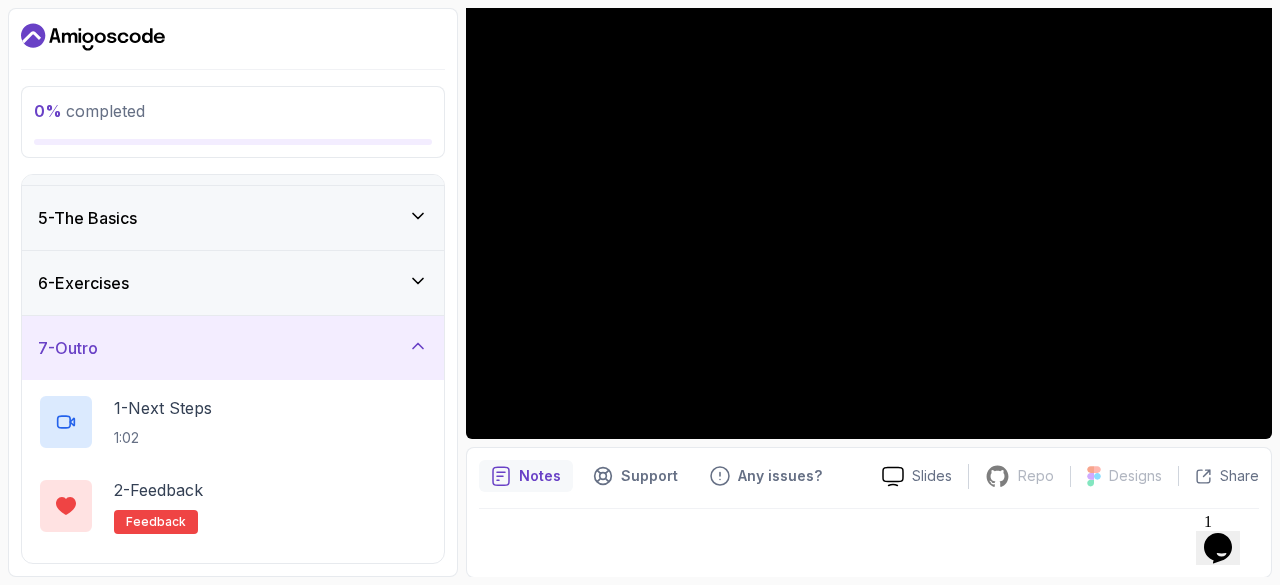click 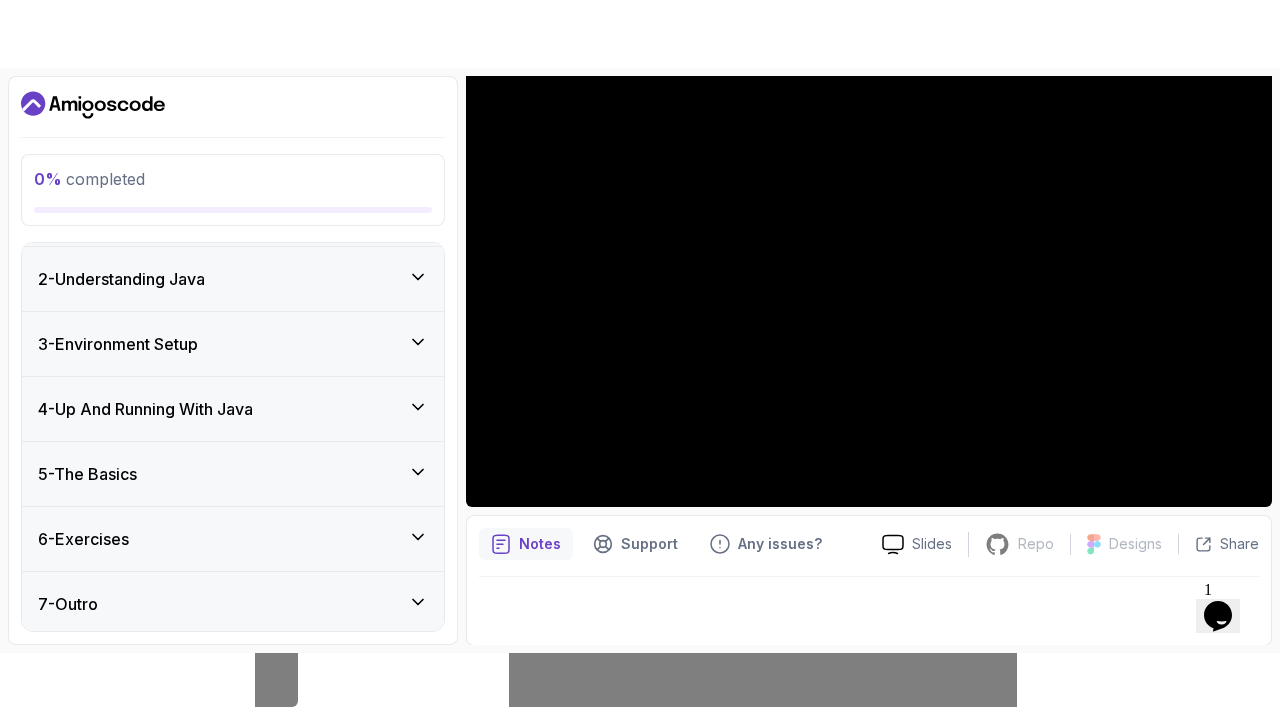 scroll, scrollTop: 0, scrollLeft: 0, axis: both 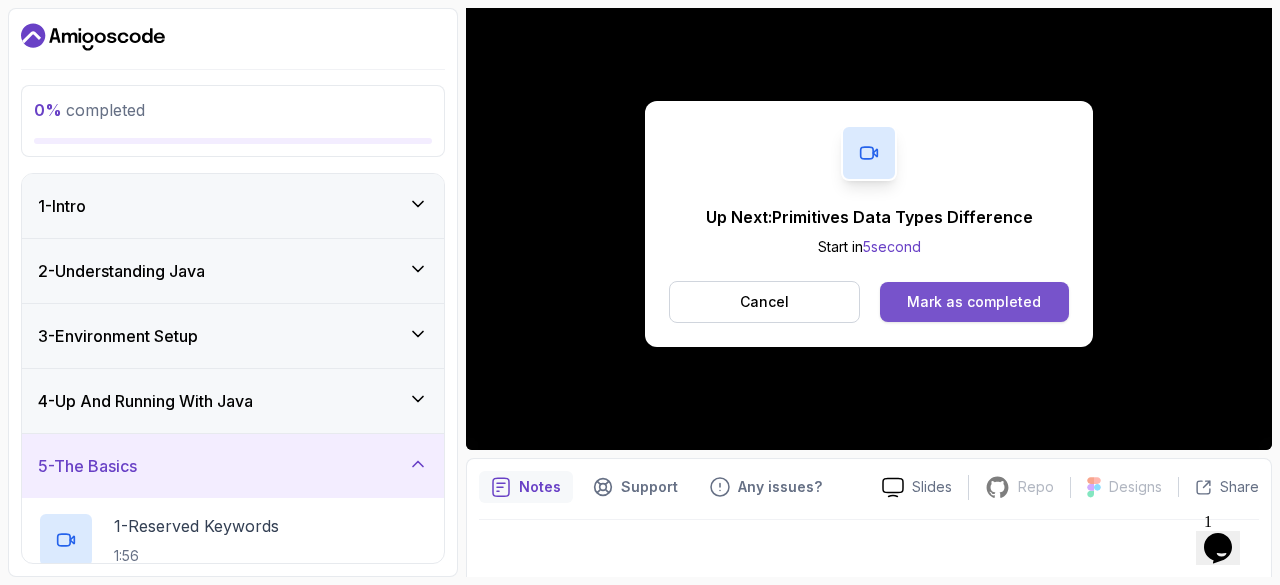 click on "Mark as completed" at bounding box center [974, 302] 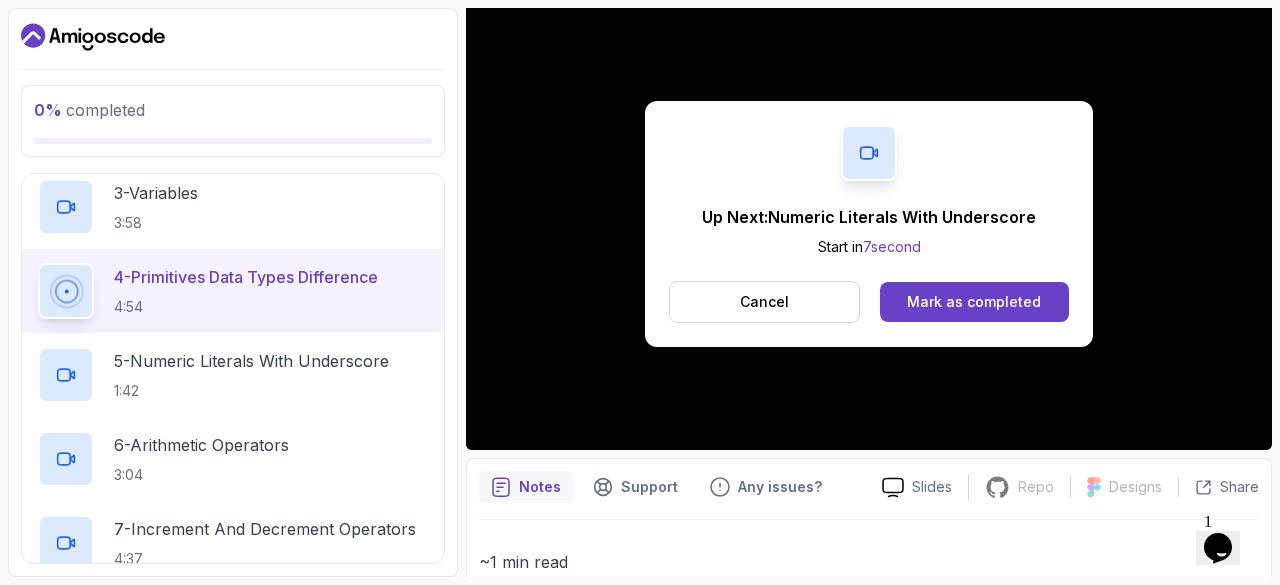 scroll, scrollTop: 498, scrollLeft: 0, axis: vertical 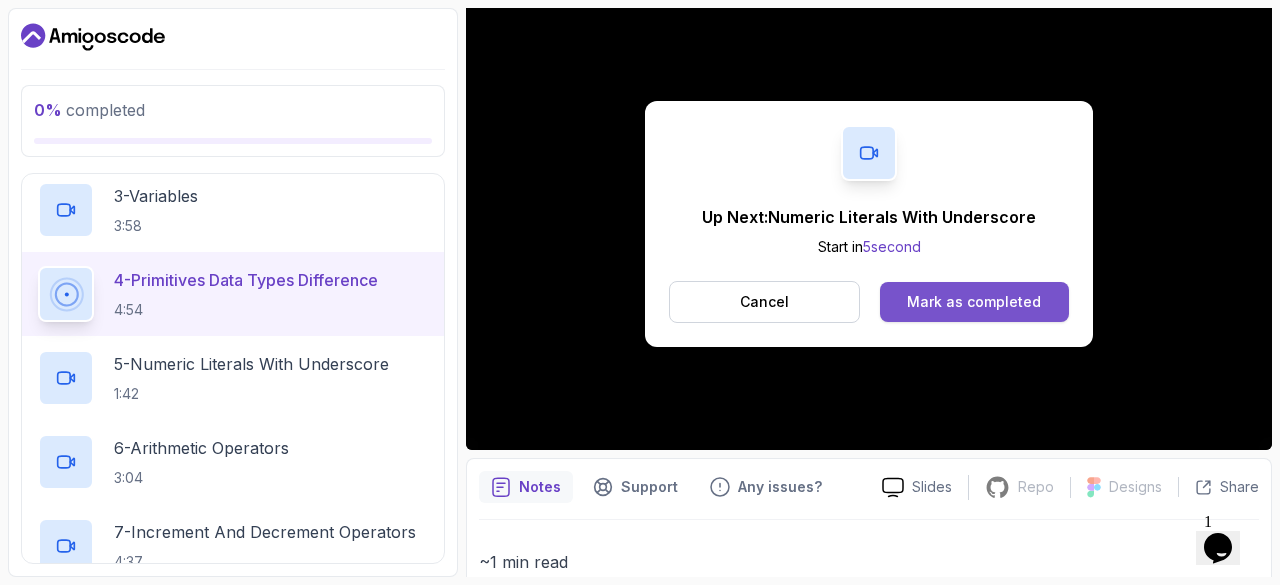 click on "Mark as completed" at bounding box center (974, 302) 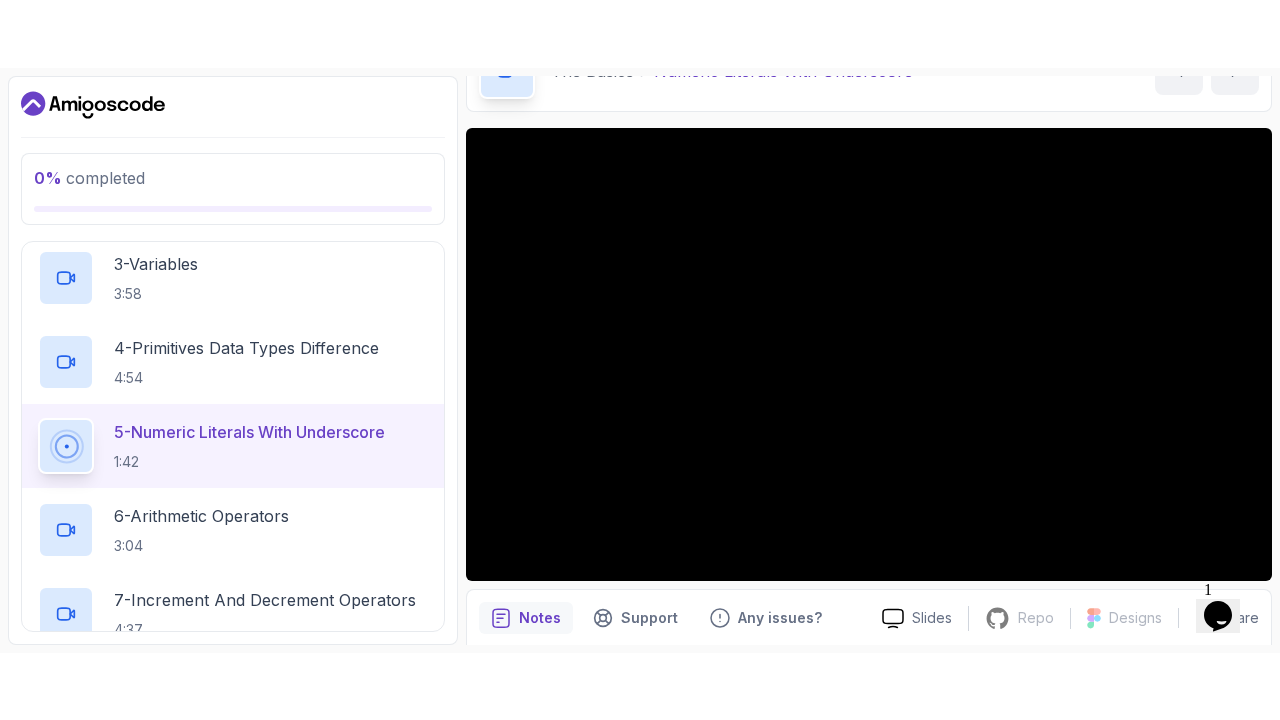 scroll, scrollTop: 109, scrollLeft: 0, axis: vertical 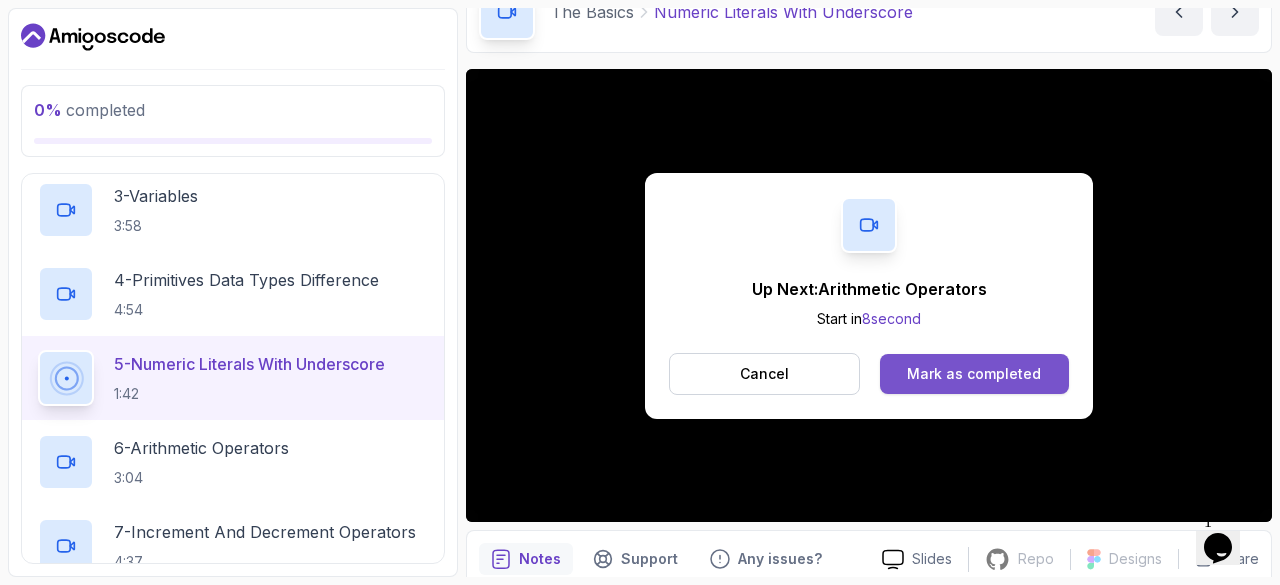 click on "Mark as completed" at bounding box center [974, 374] 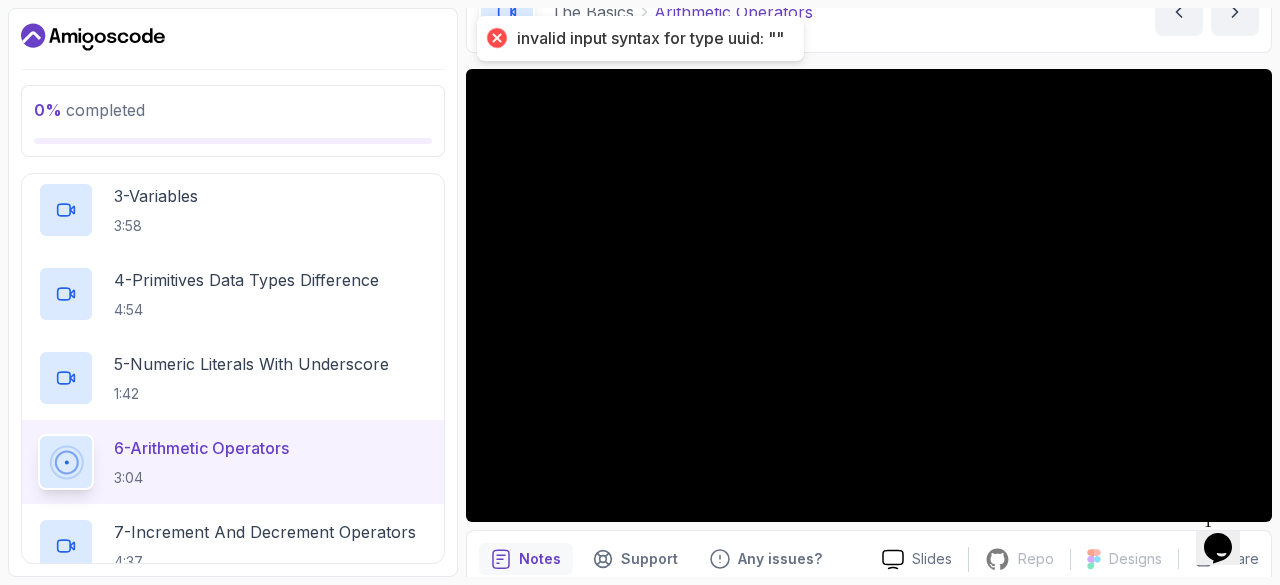 click at bounding box center [496, 38] 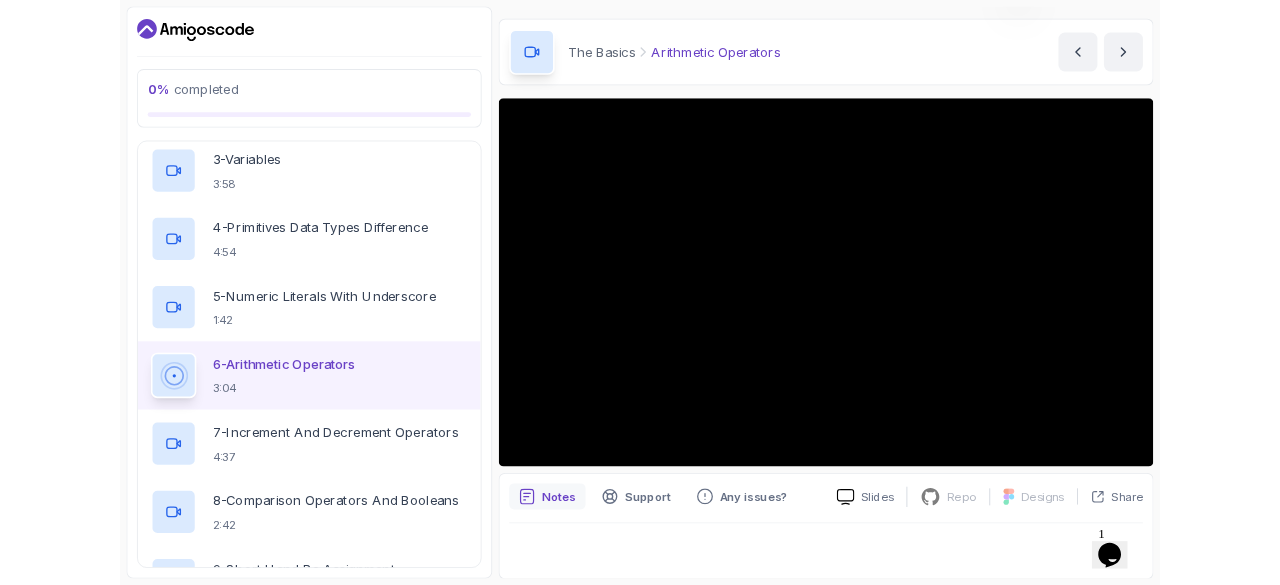 scroll, scrollTop: 109, scrollLeft: 0, axis: vertical 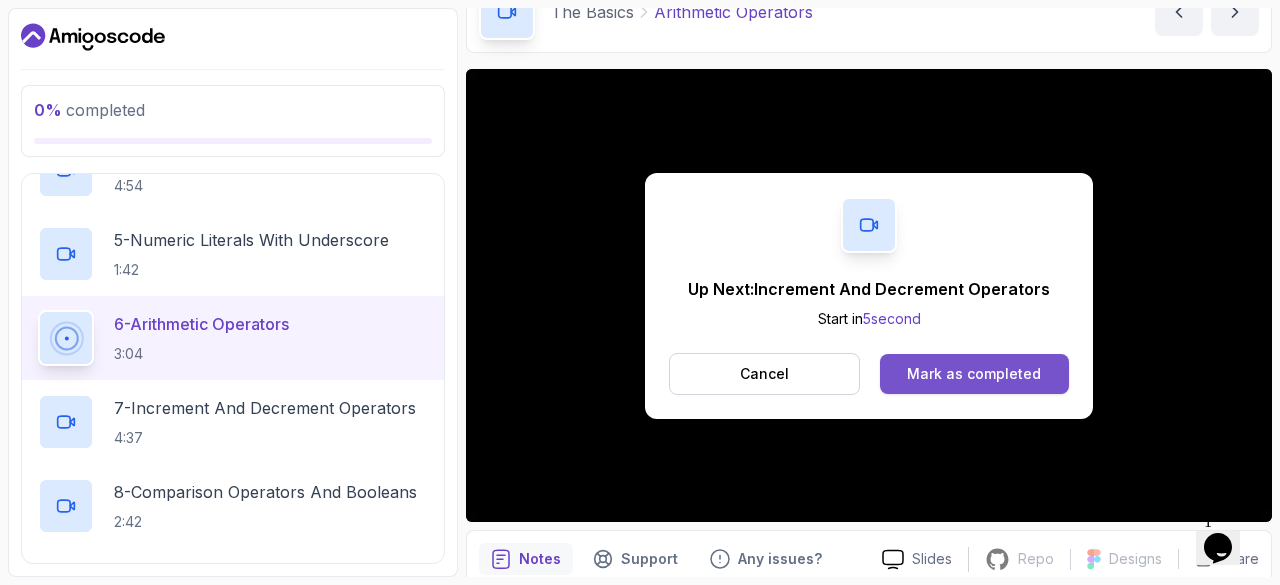 click on "Mark as completed" at bounding box center [974, 374] 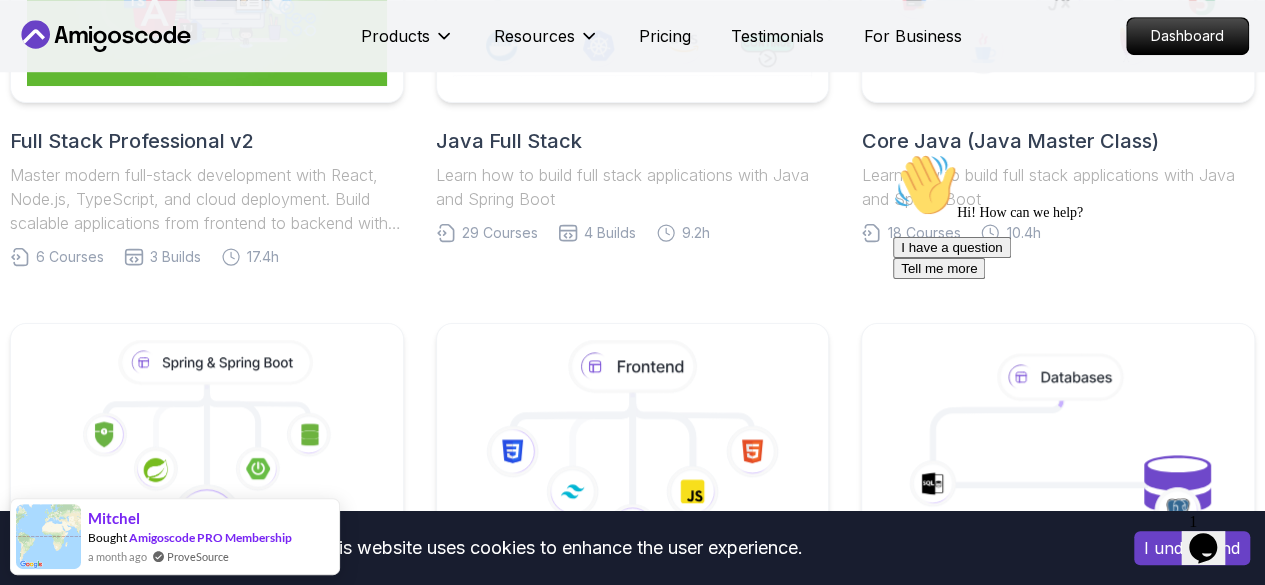 scroll, scrollTop: 693, scrollLeft: 0, axis: vertical 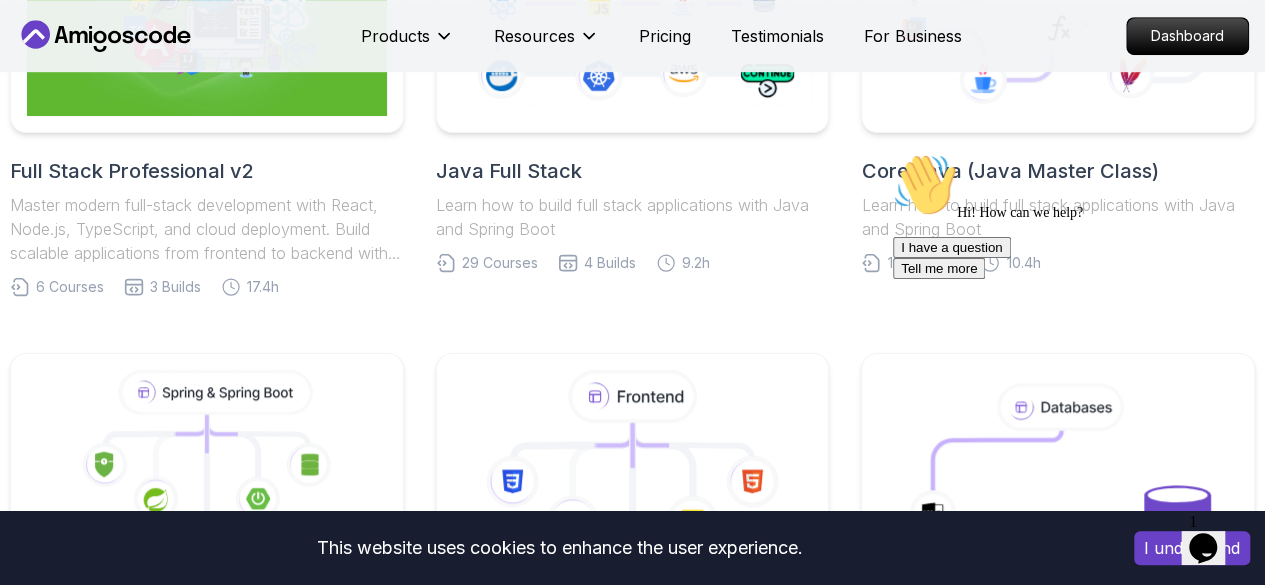 click on "Core Java (Java Master Class) Learn how to build full stack applications with Java and Spring Boot 18   Courses 10.4h" at bounding box center (1058, 78) 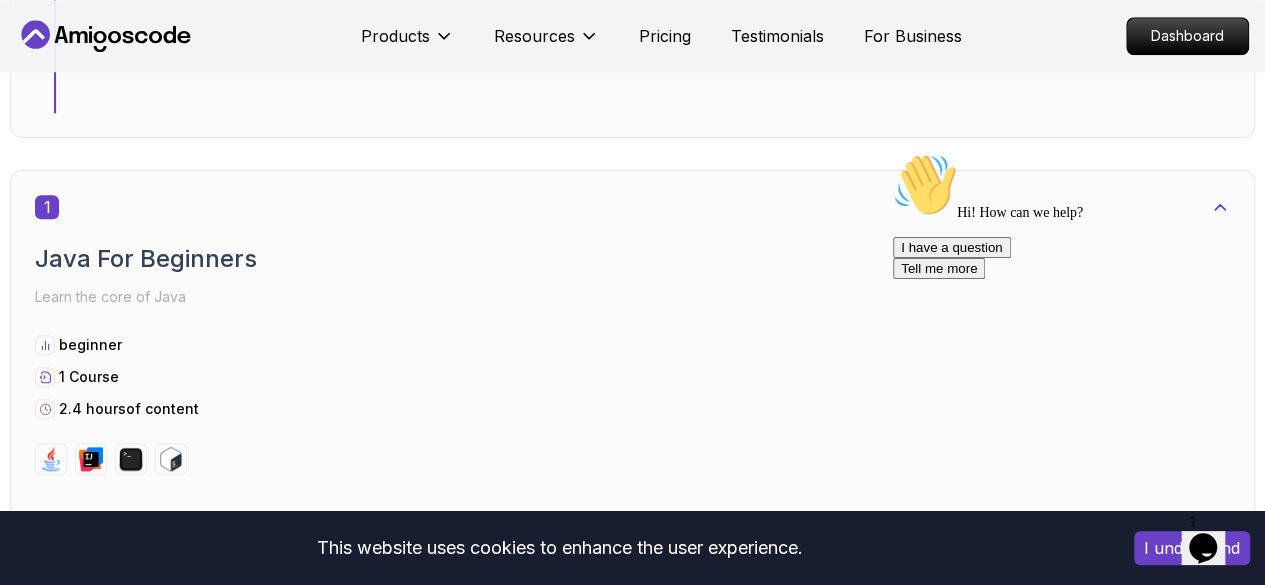 scroll, scrollTop: 1420, scrollLeft: 0, axis: vertical 